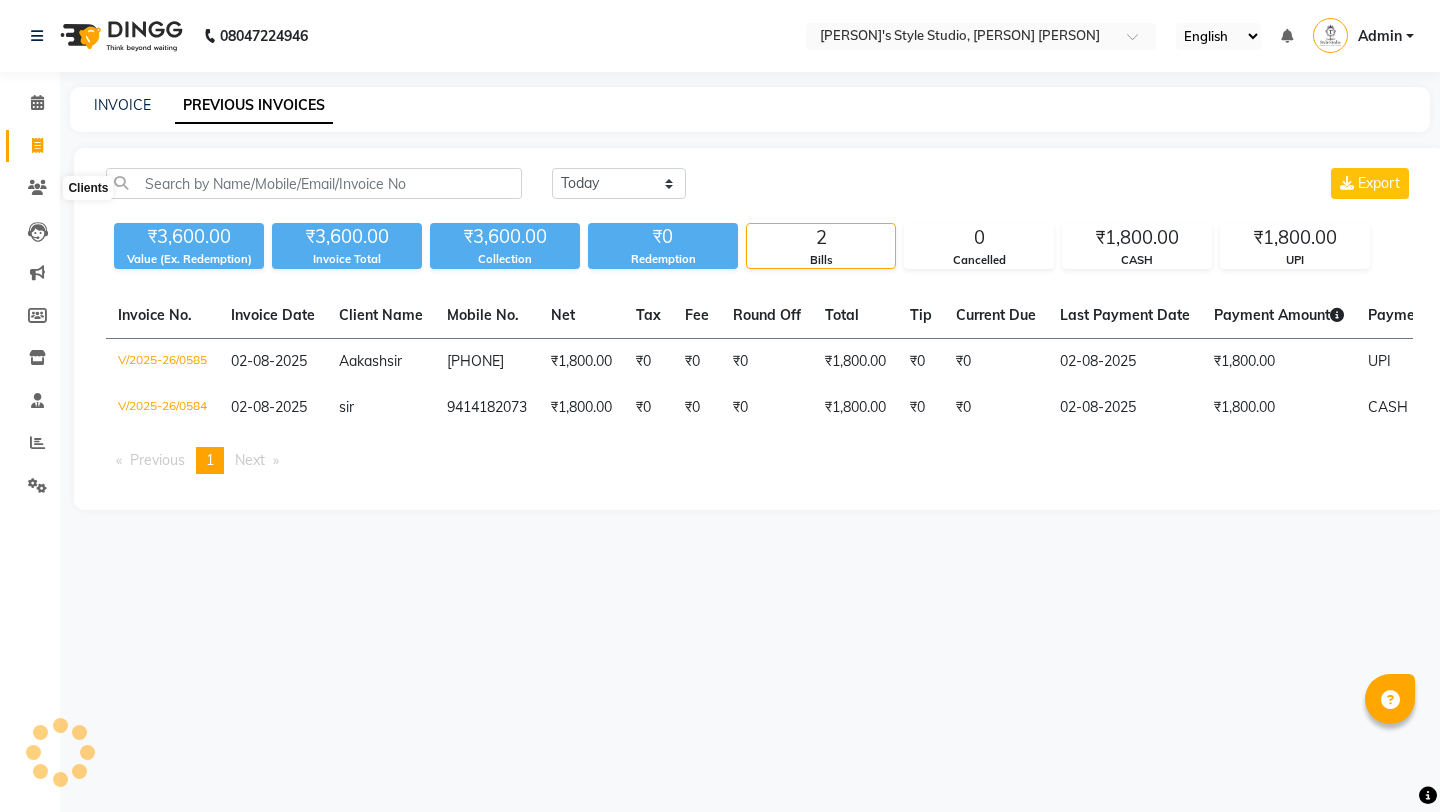 scroll, scrollTop: 0, scrollLeft: 0, axis: both 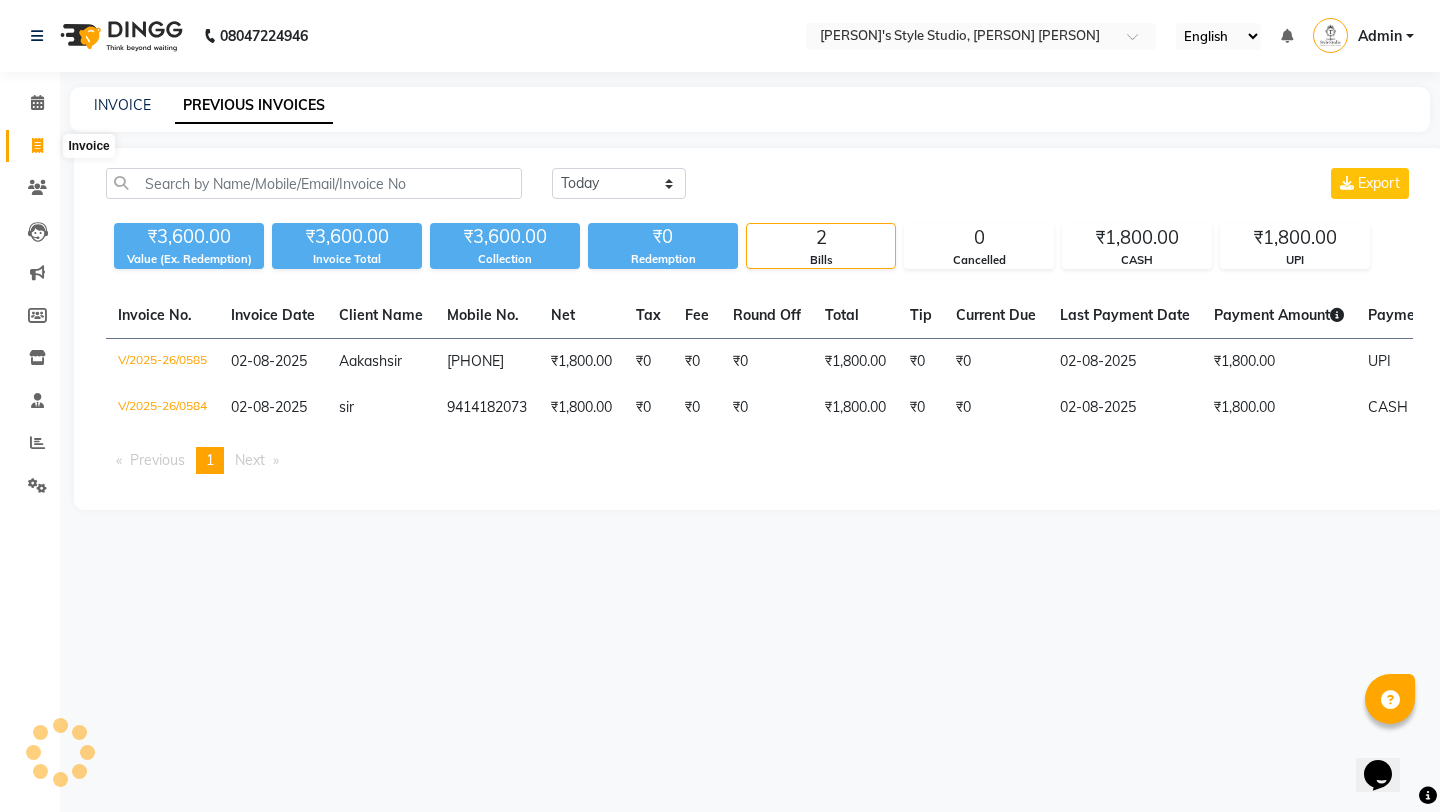 click 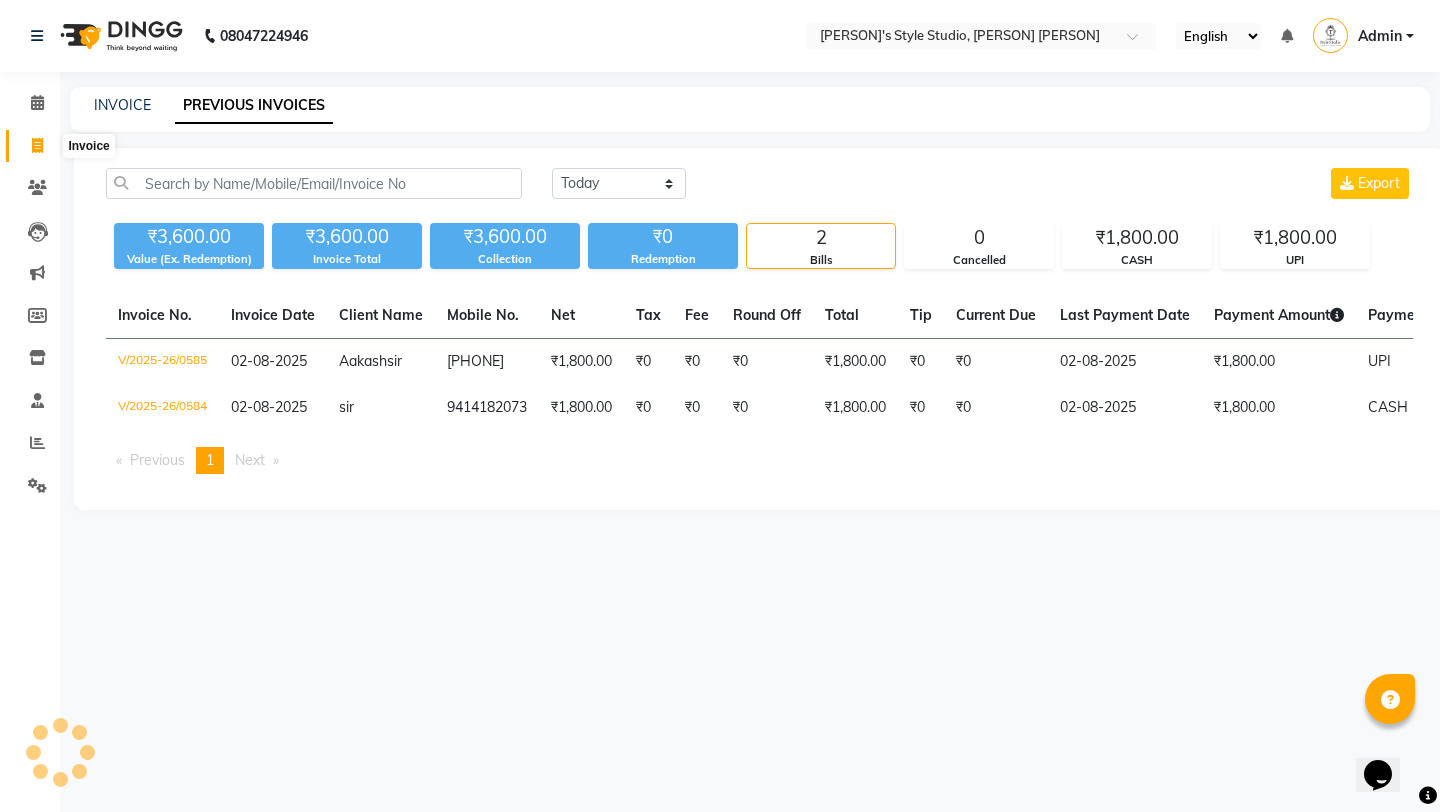 select on "service" 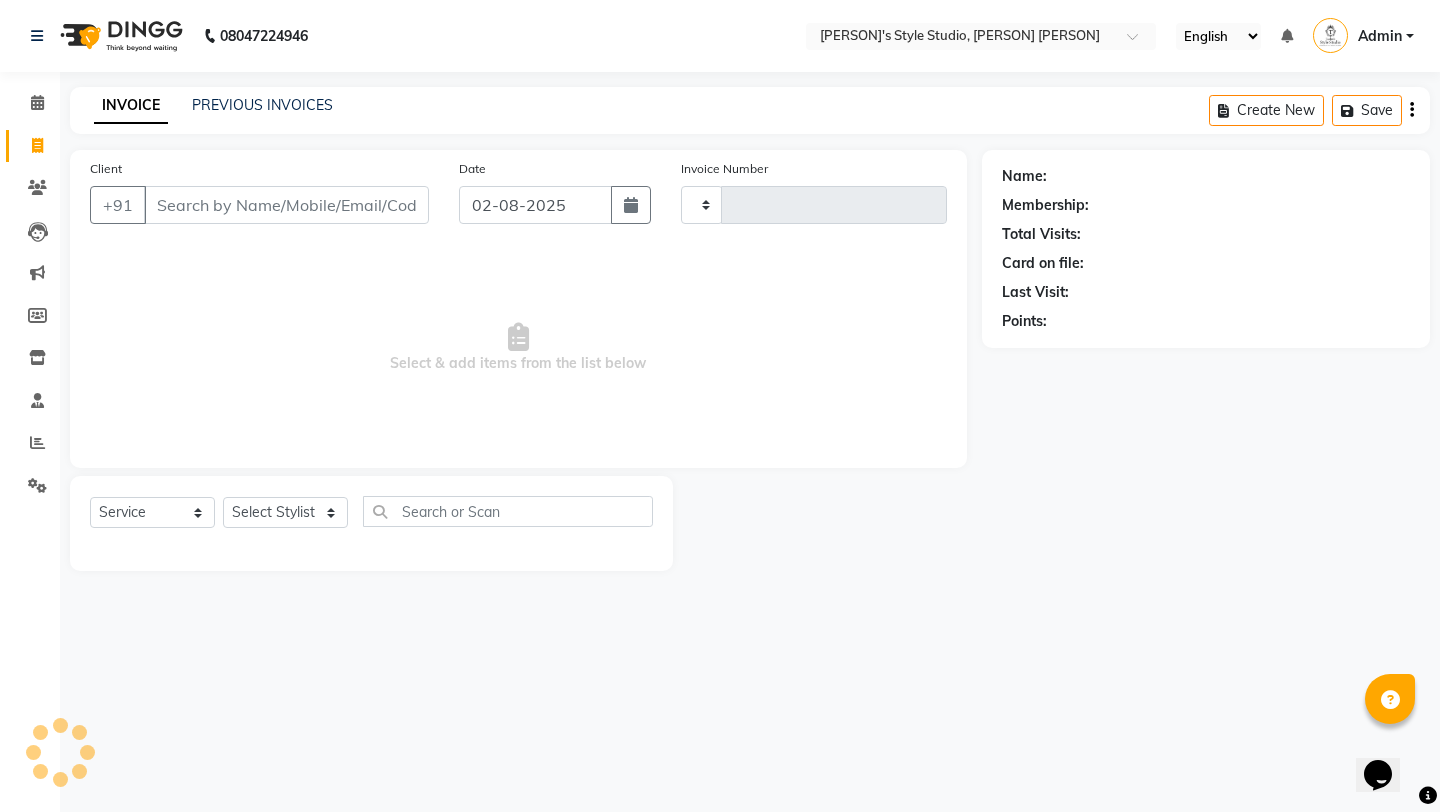 click on "Client" at bounding box center (286, 205) 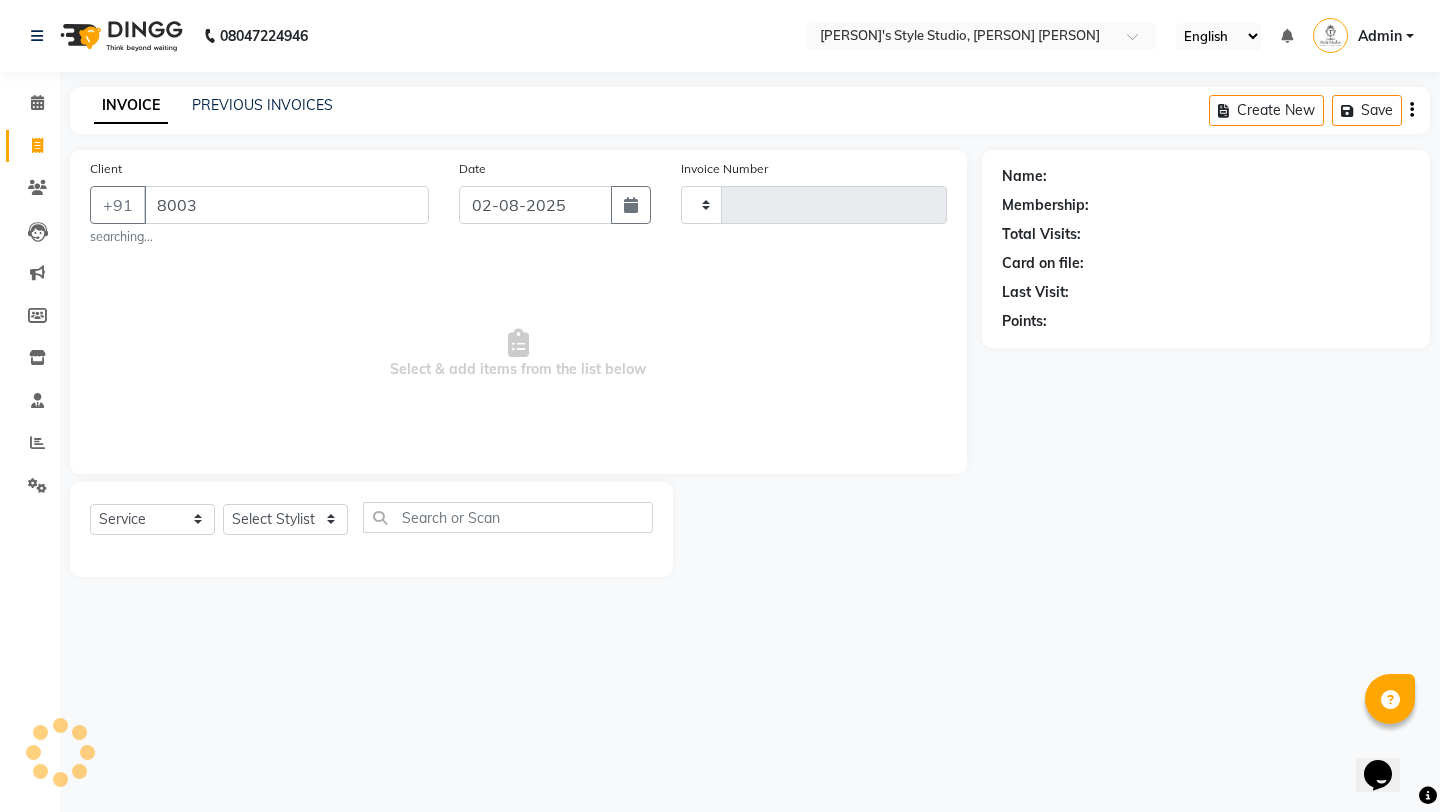 type on "[PHONE]" 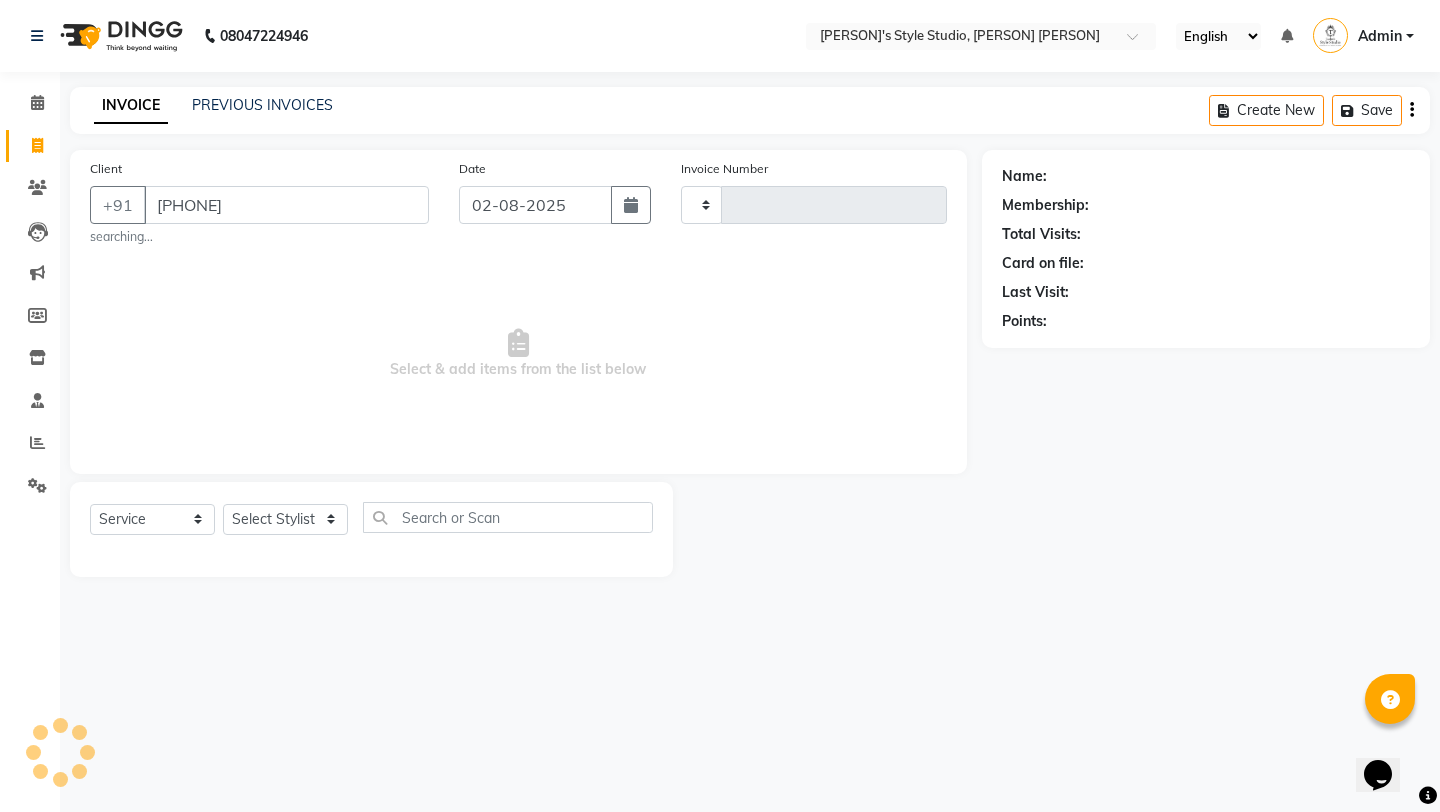 type on "0586" 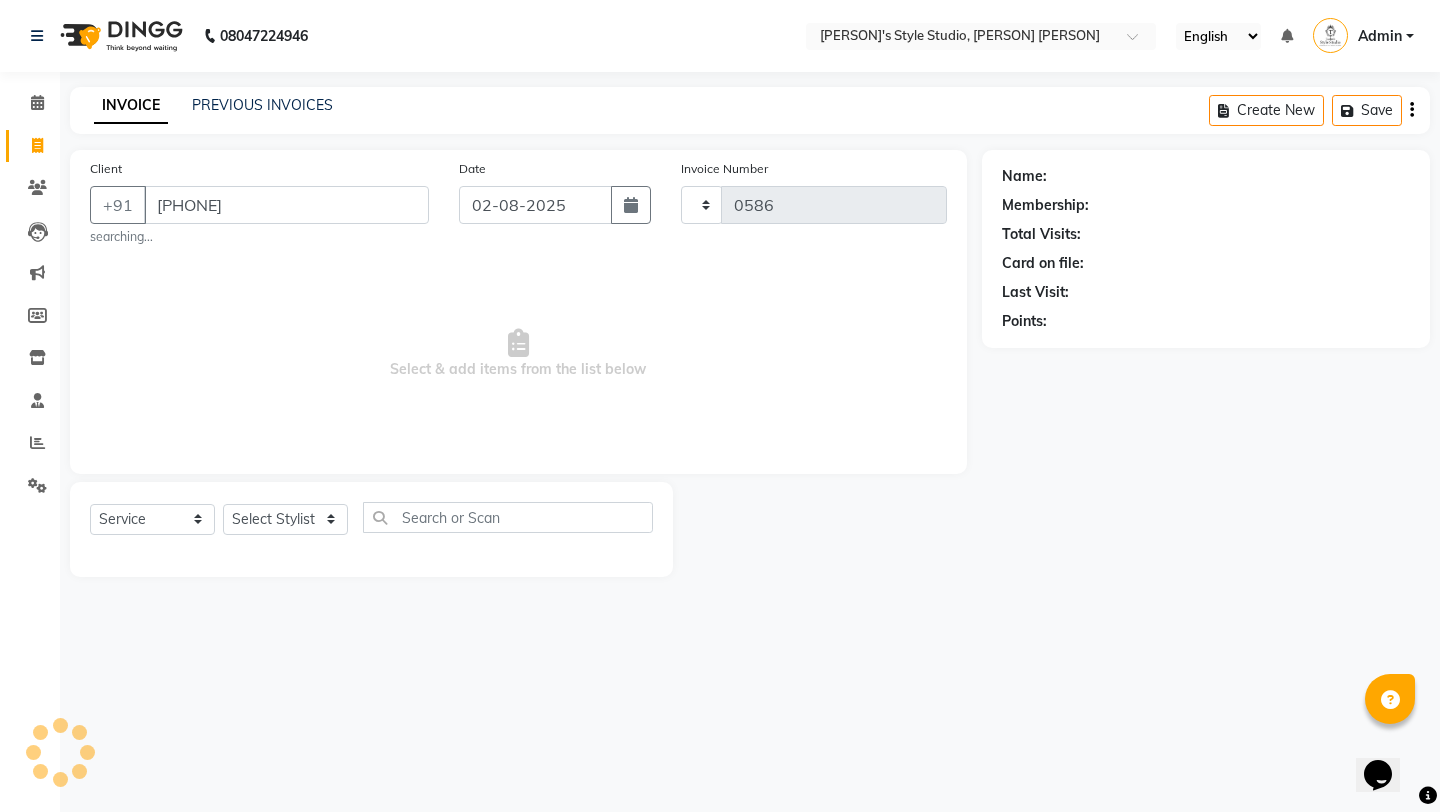 select on "5375" 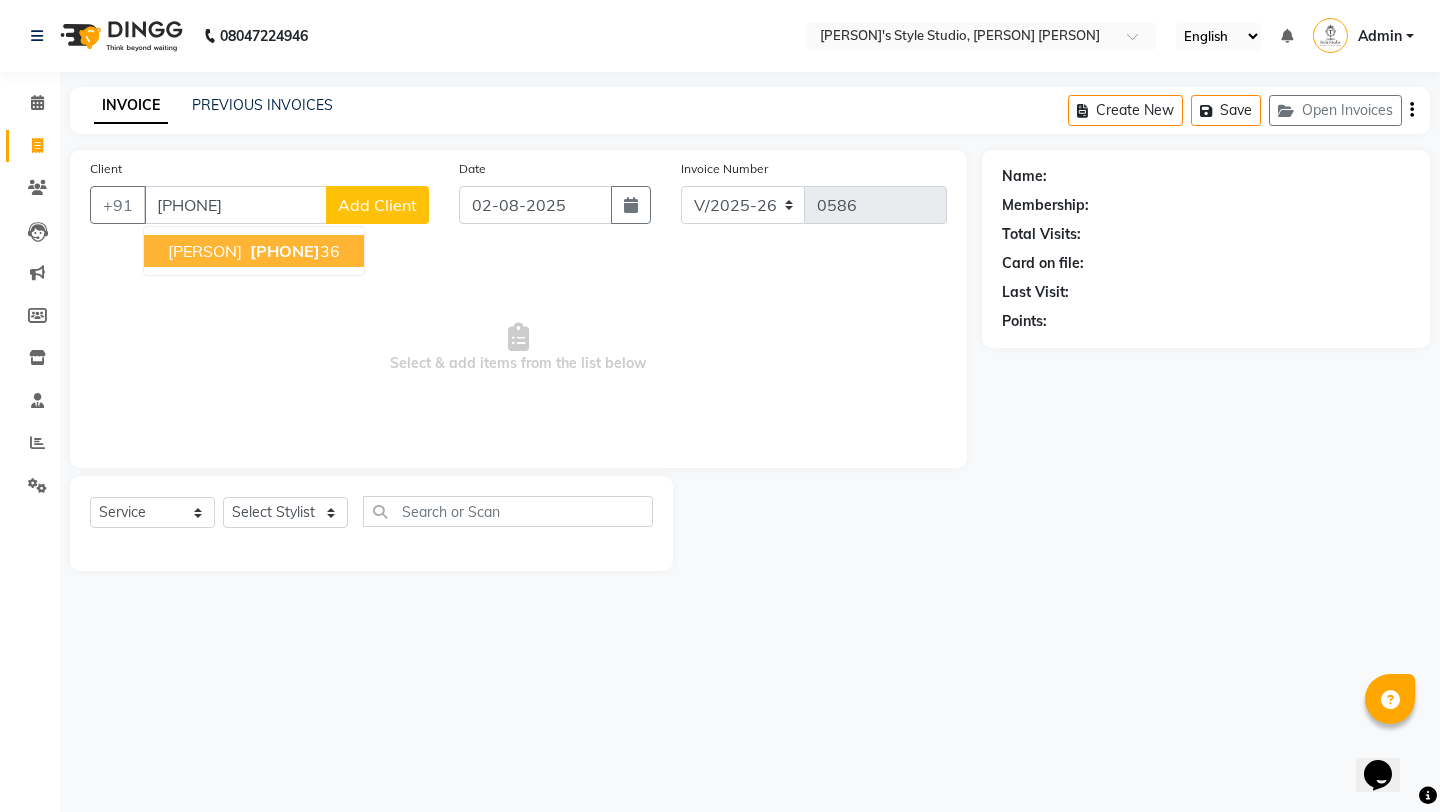 click on "[PERSON]" at bounding box center (205, 251) 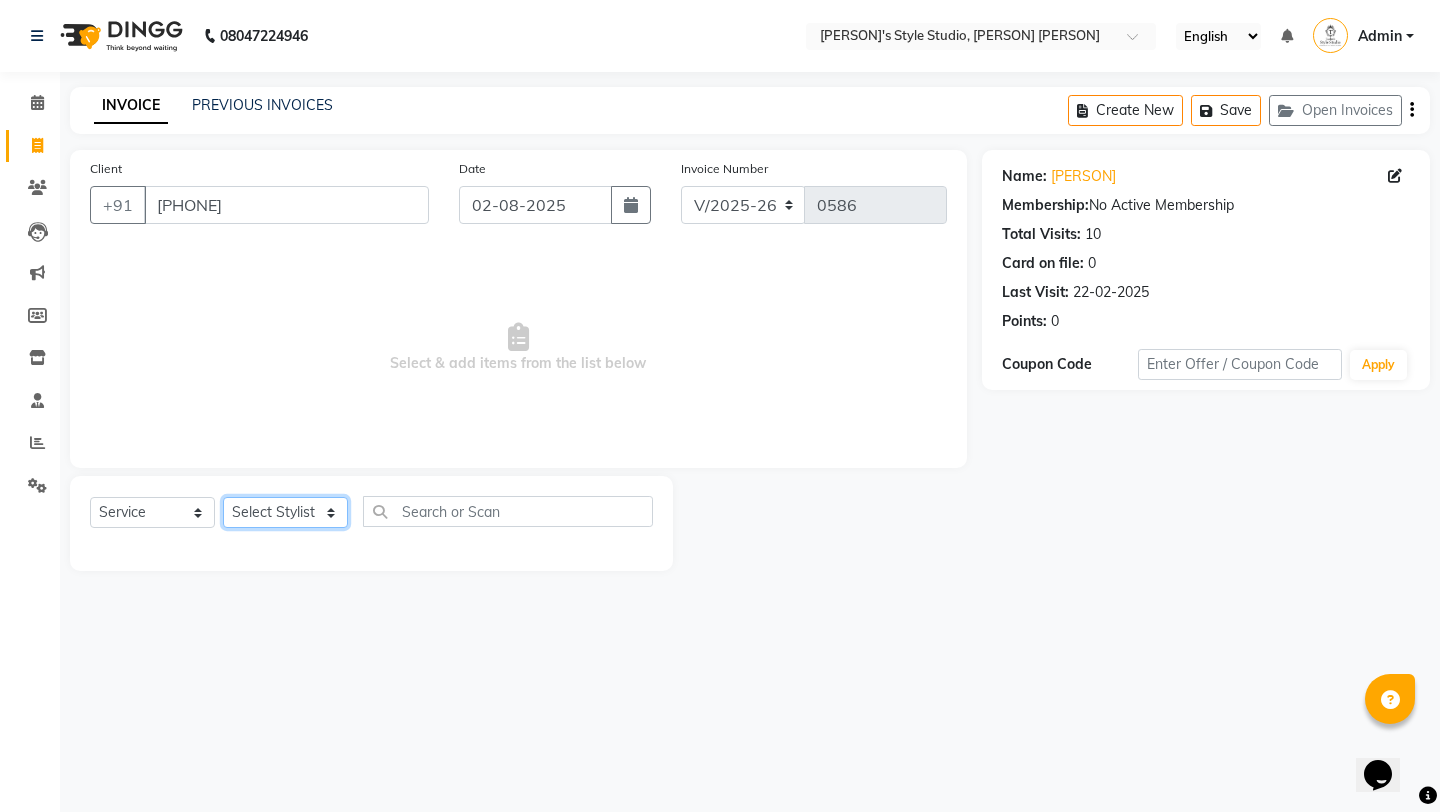 click on "Select Stylist Arpita  AUNTY  bandana manoj Prajul sahil SARITA  shivraj  style studio" 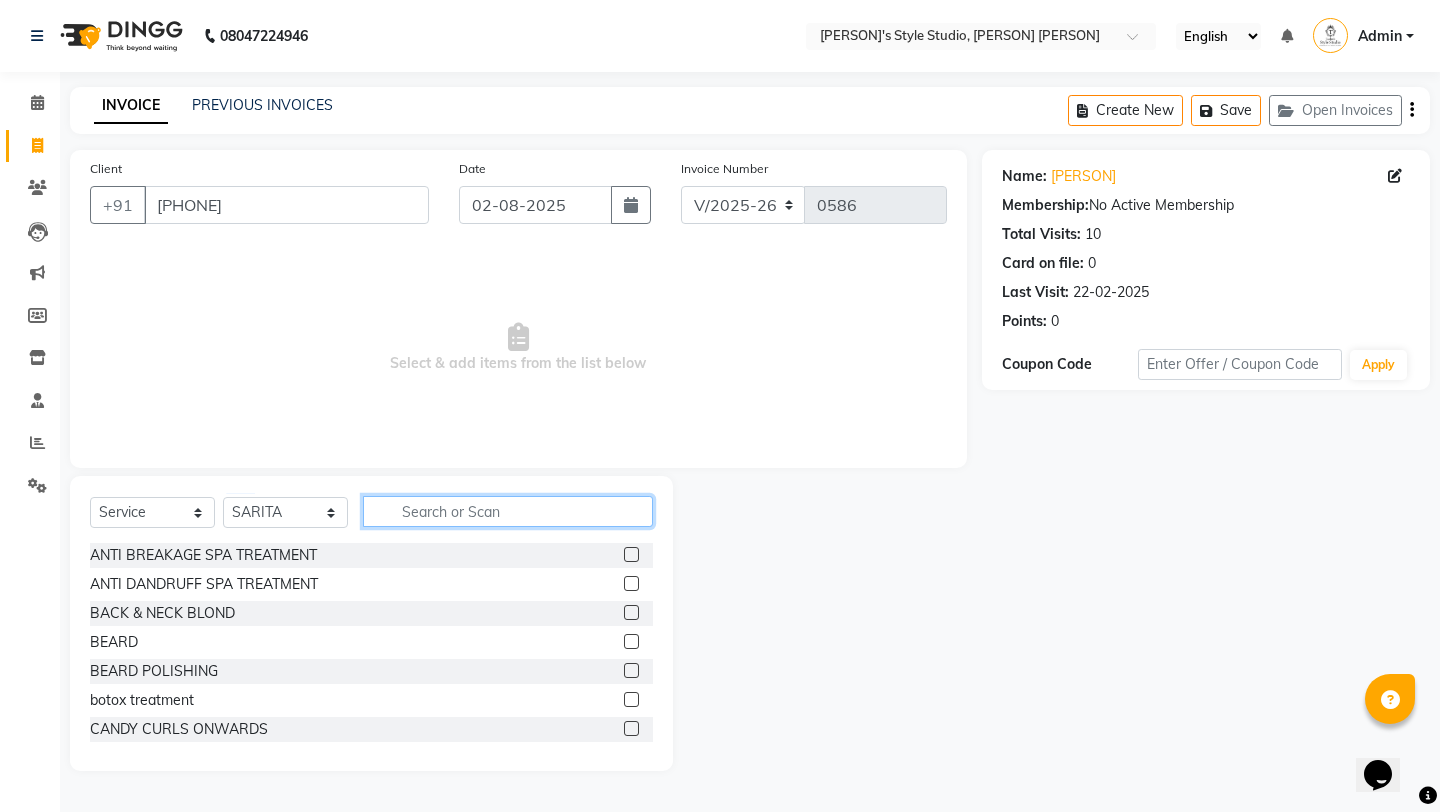 click 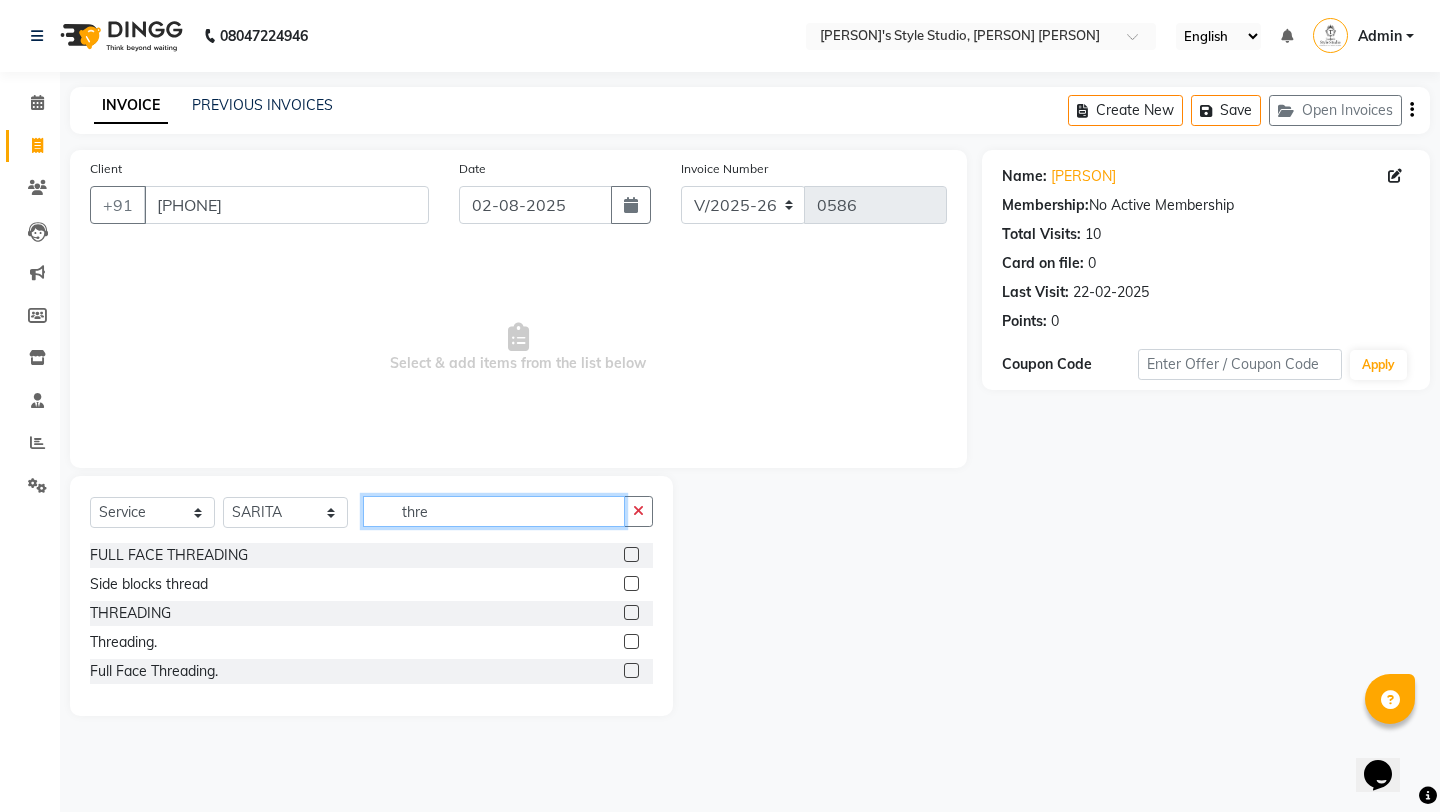type on "thre" 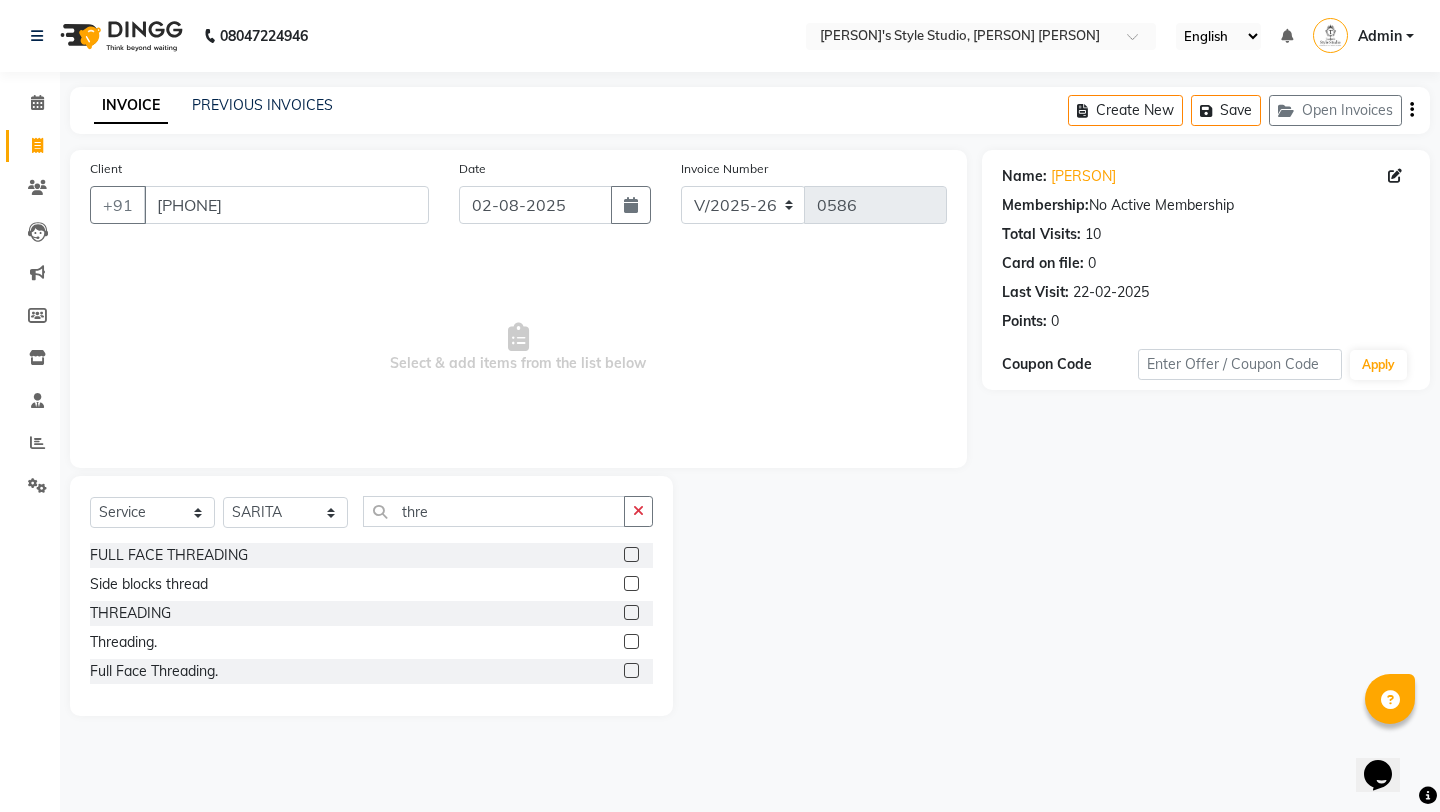 click 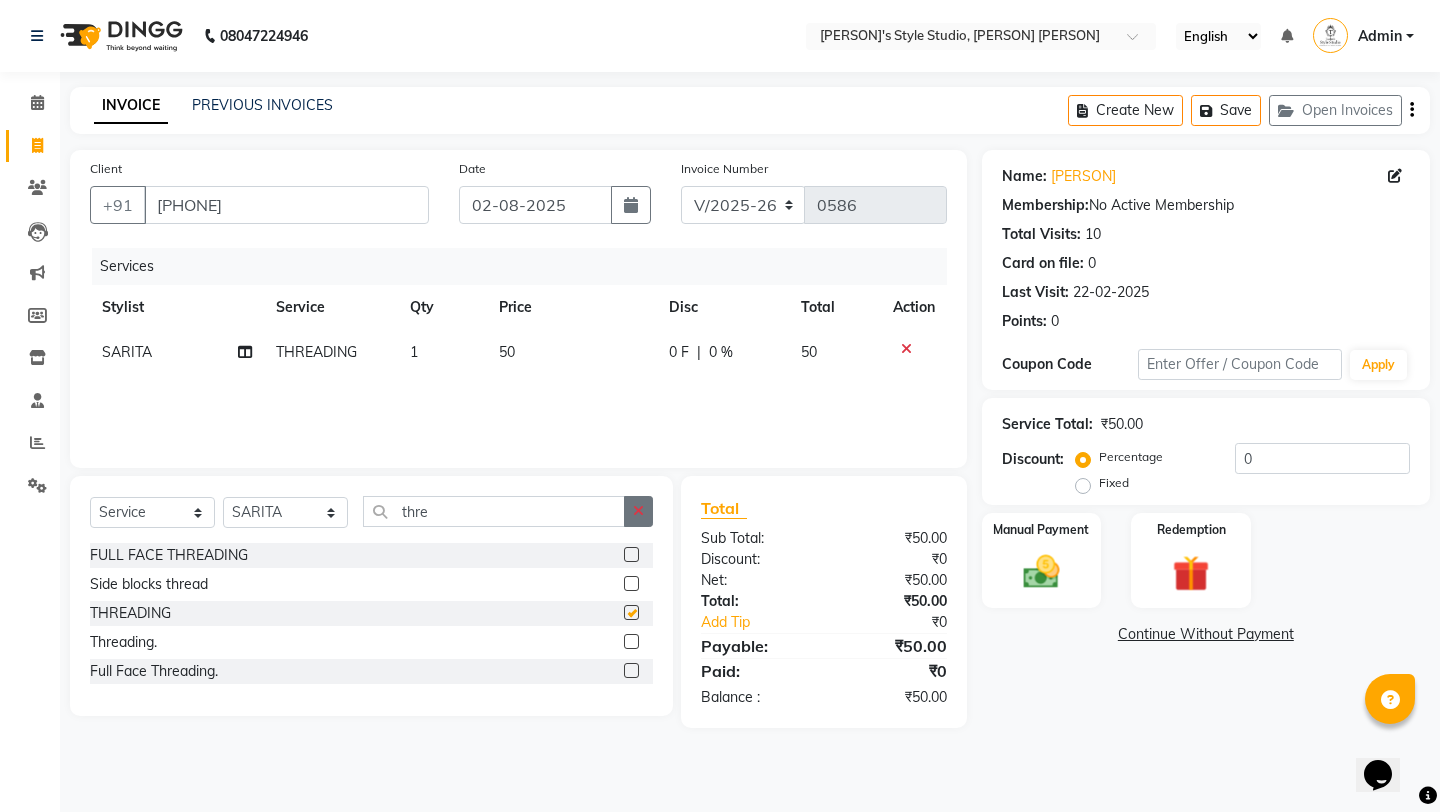 checkbox on "false" 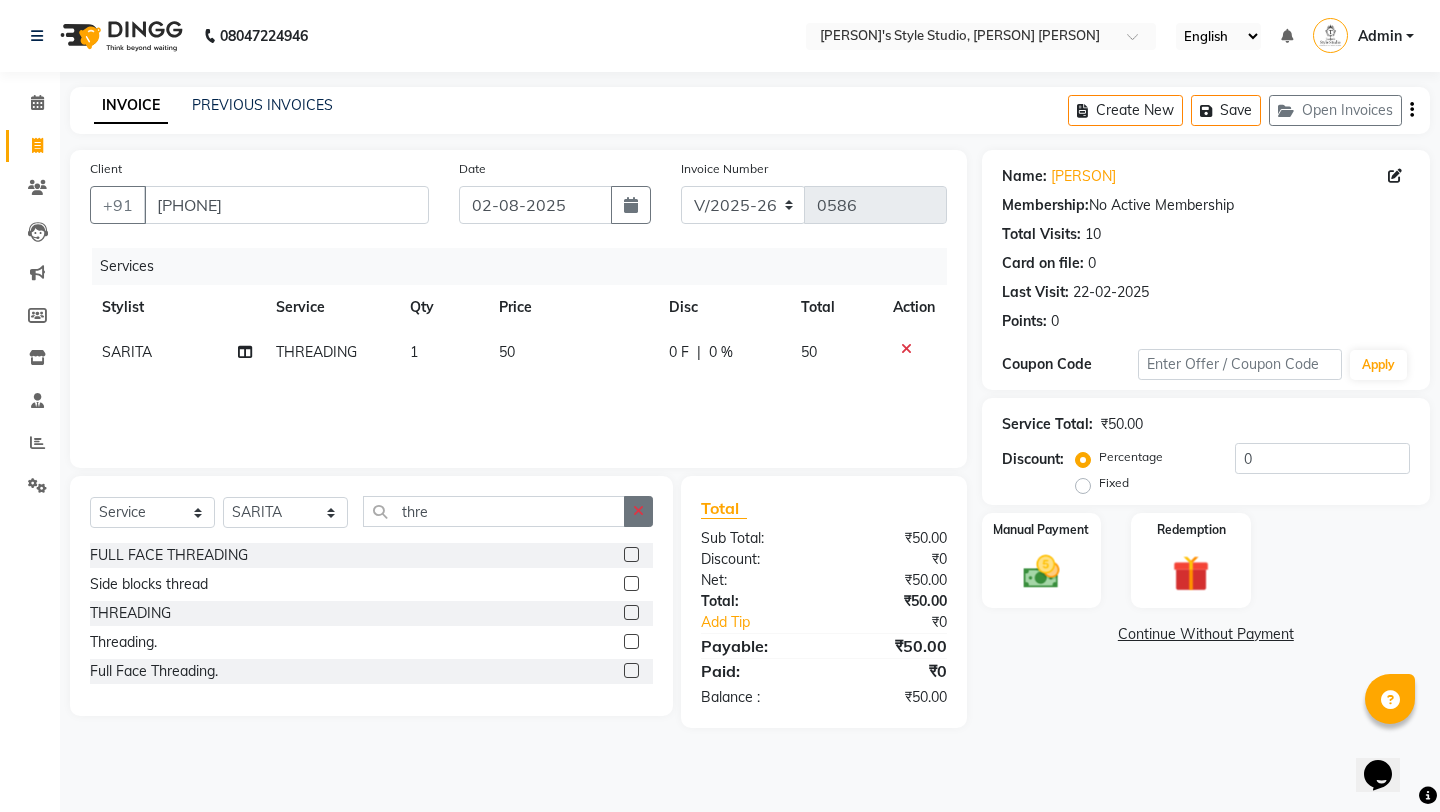 click 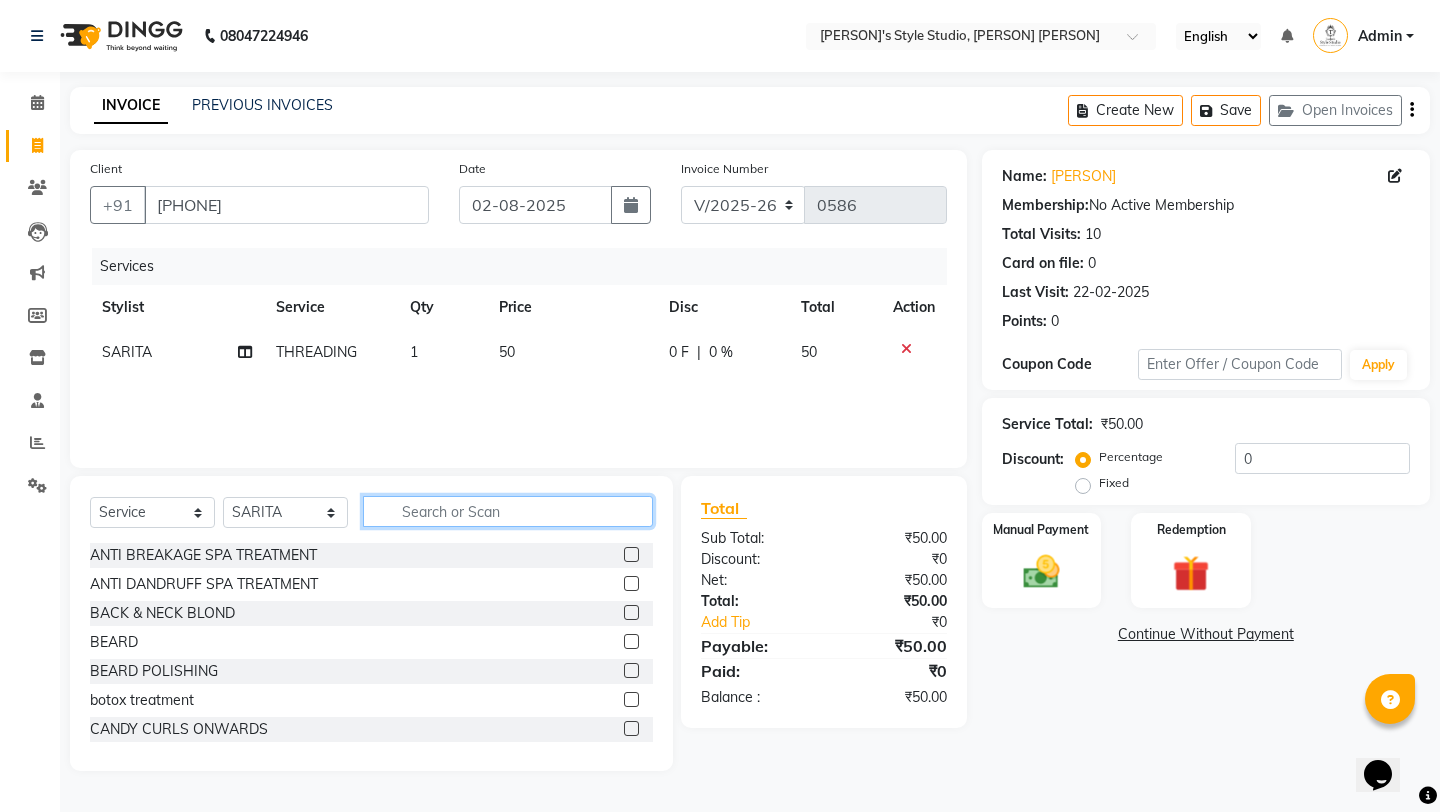 click 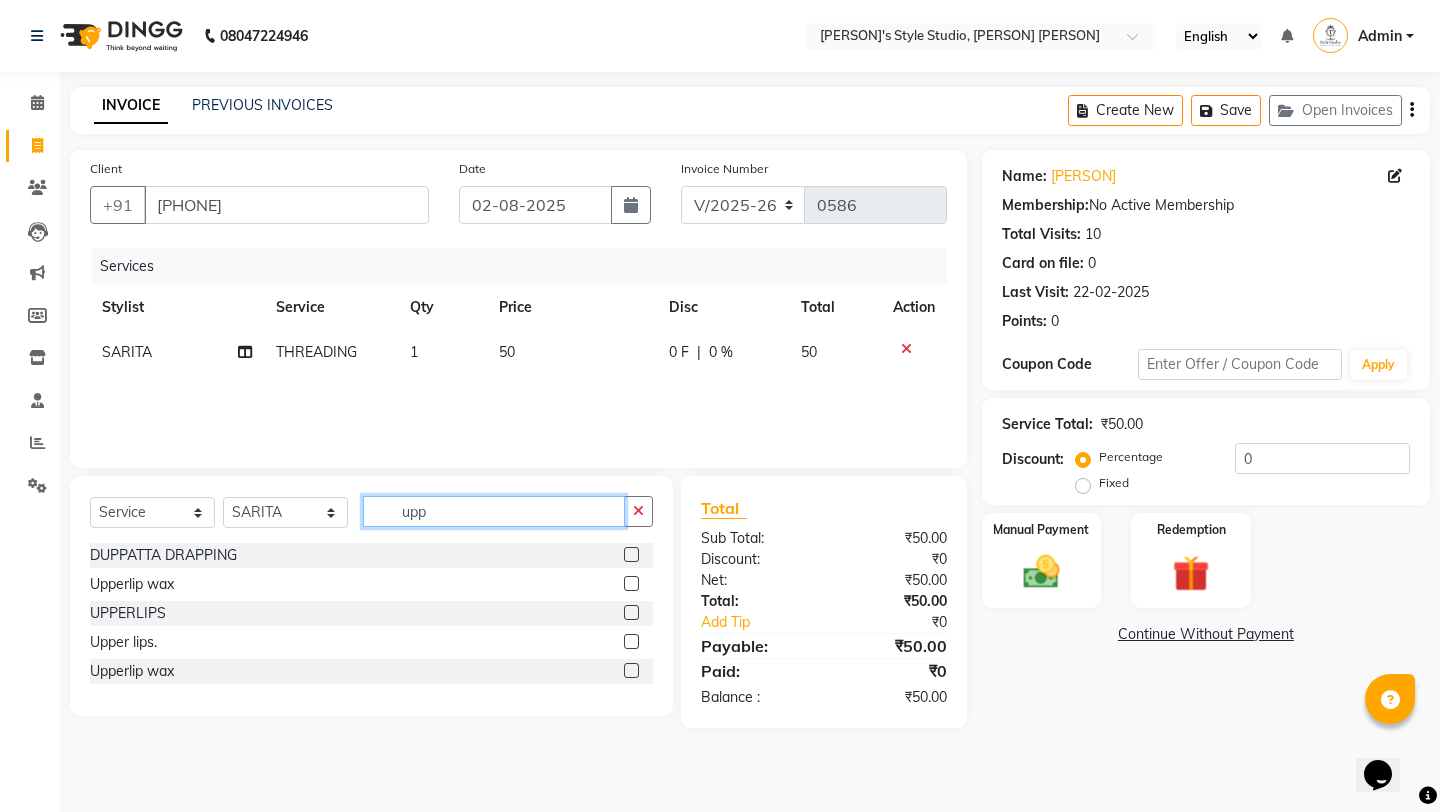 type on "upp" 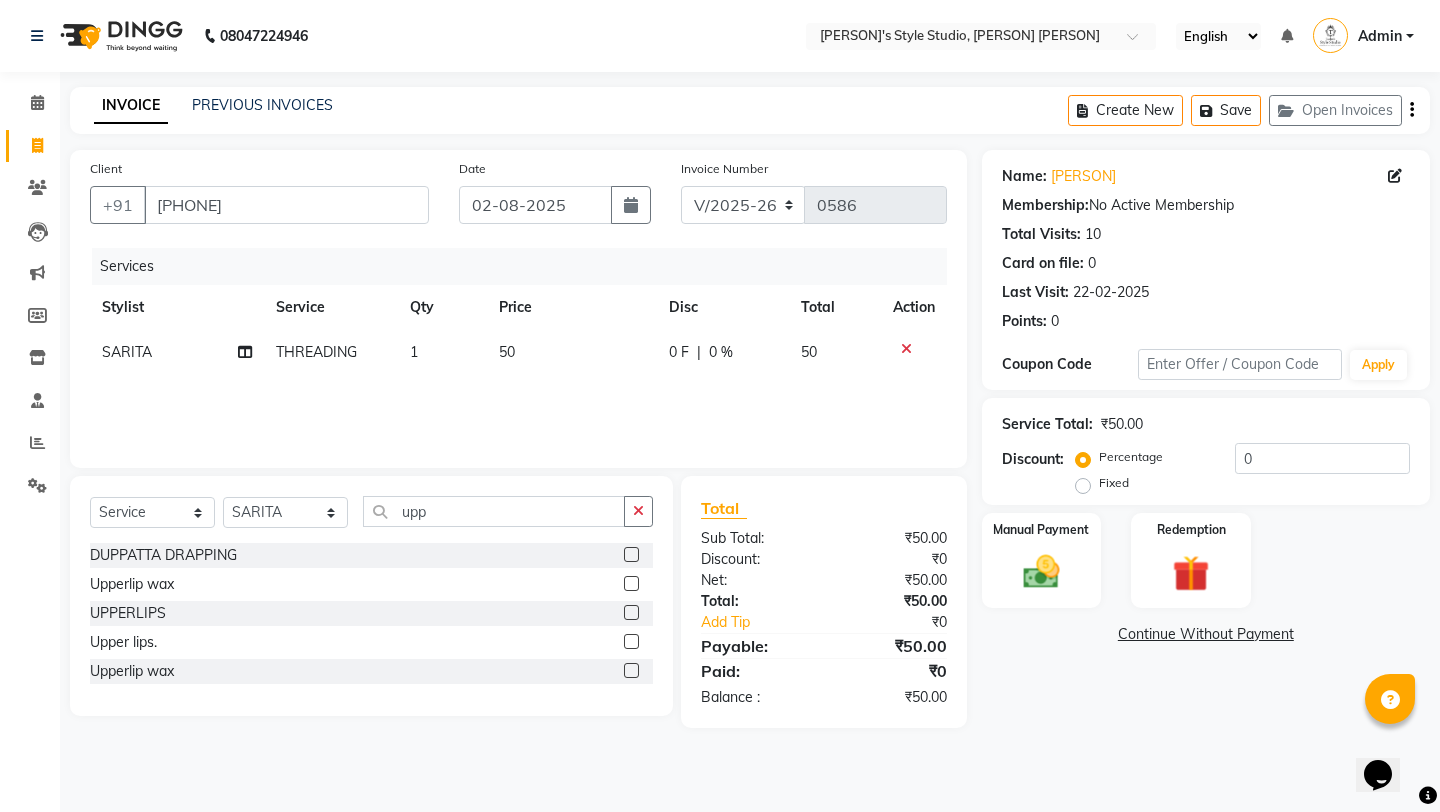 click 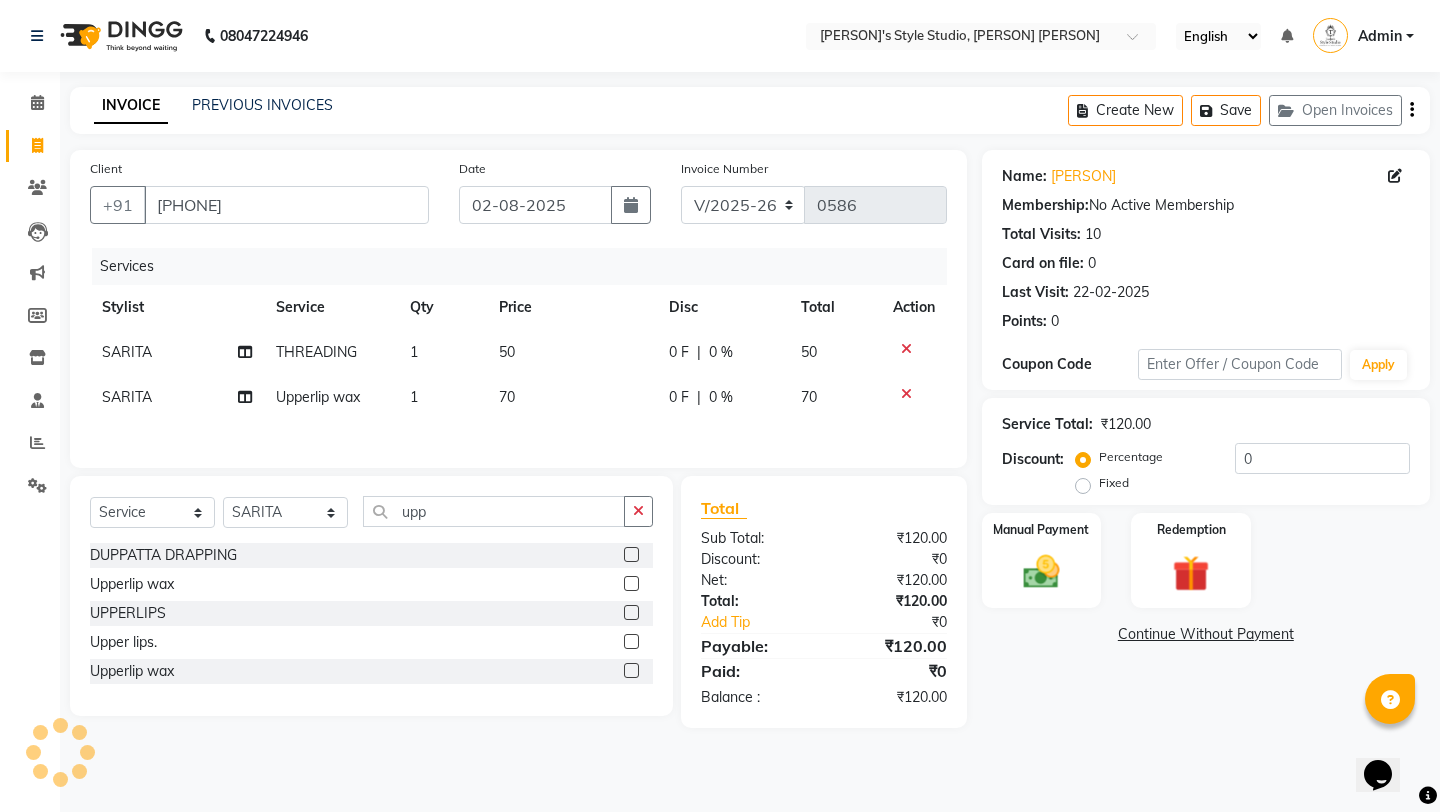 checkbox on "false" 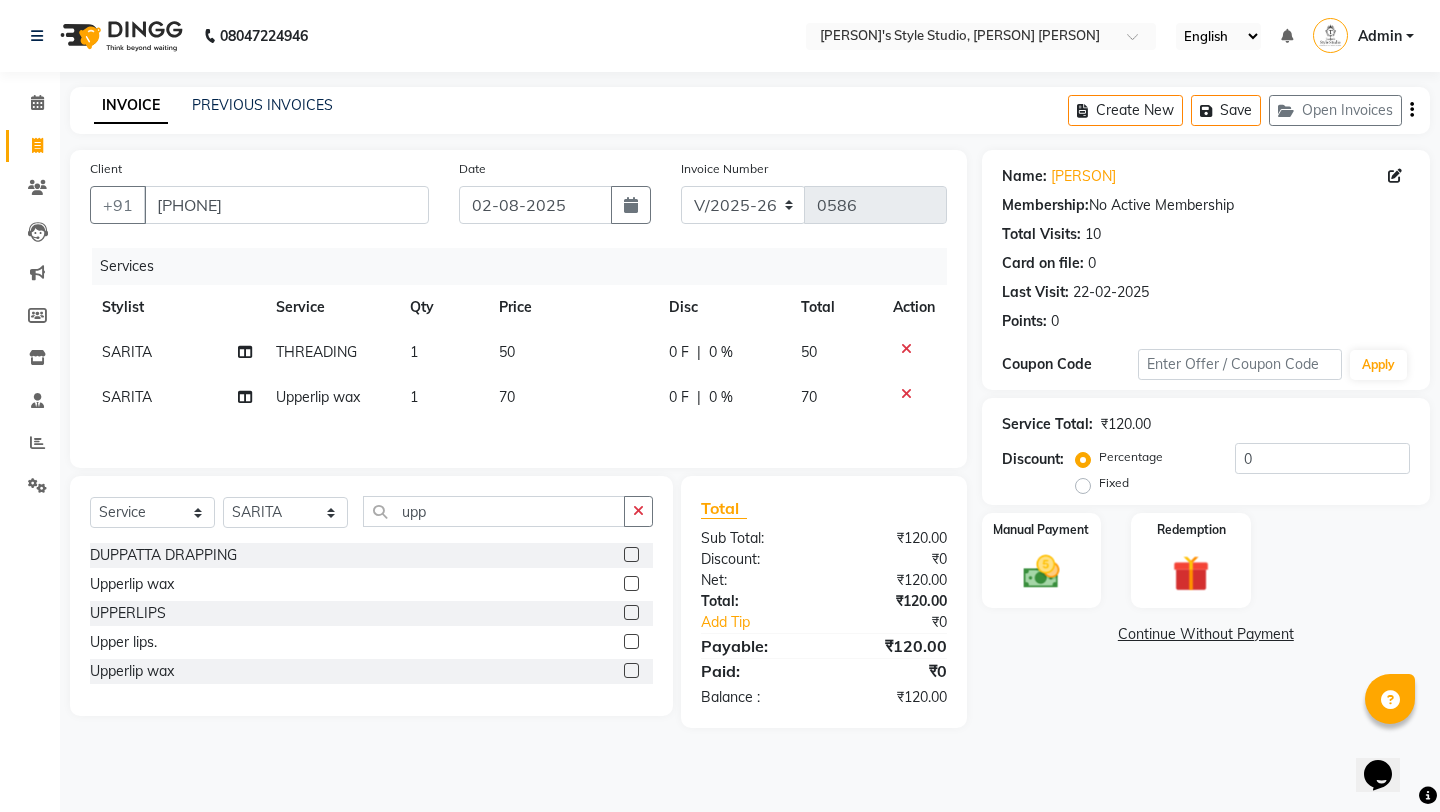 click on "Select  Service  Product  Membership  Package Voucher Prepaid Gift Card  Select Stylist [PERSON]  [PERSON]  [PERSON] [PERSON] [PERSON] [PERSON]  [PERSON]  style studio  upp" 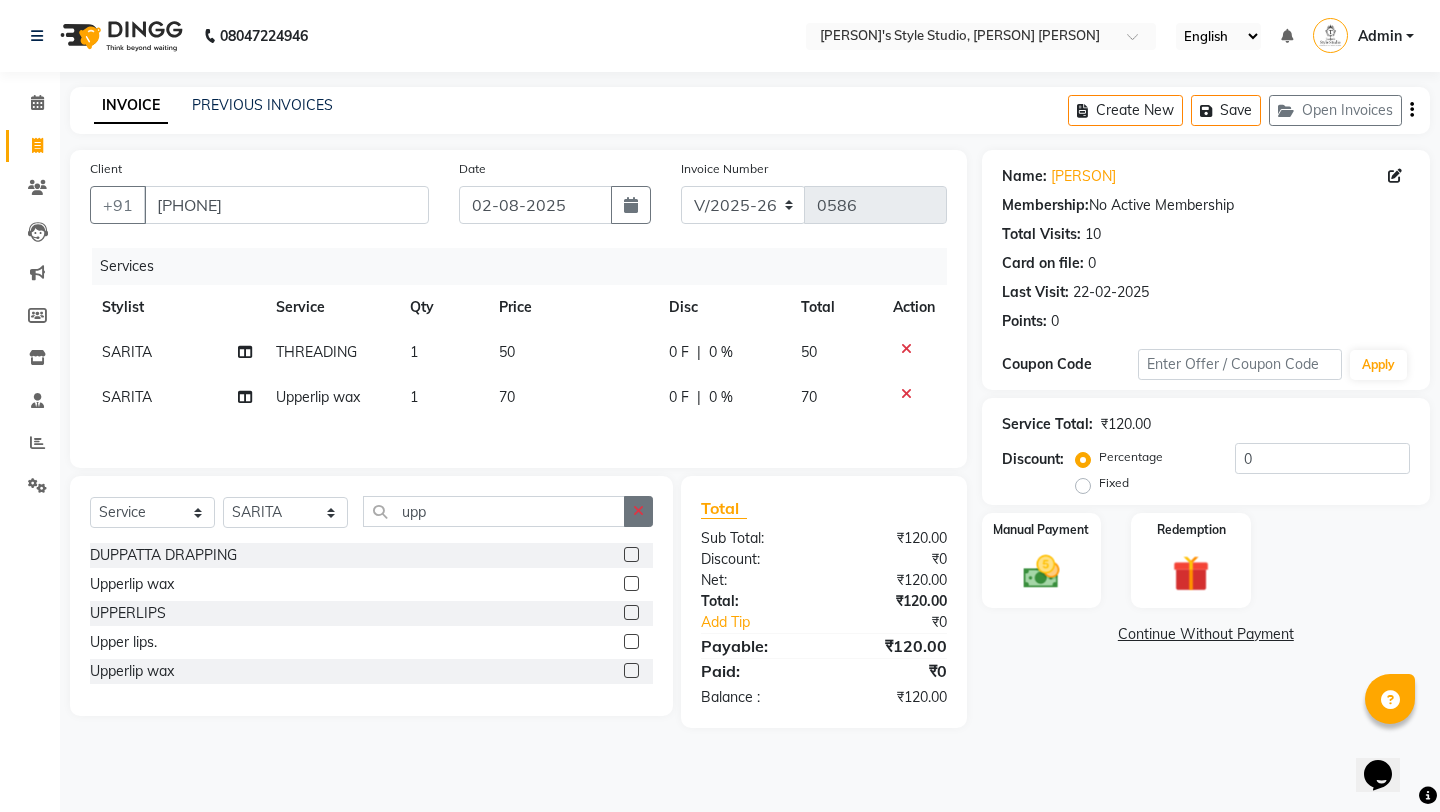 click 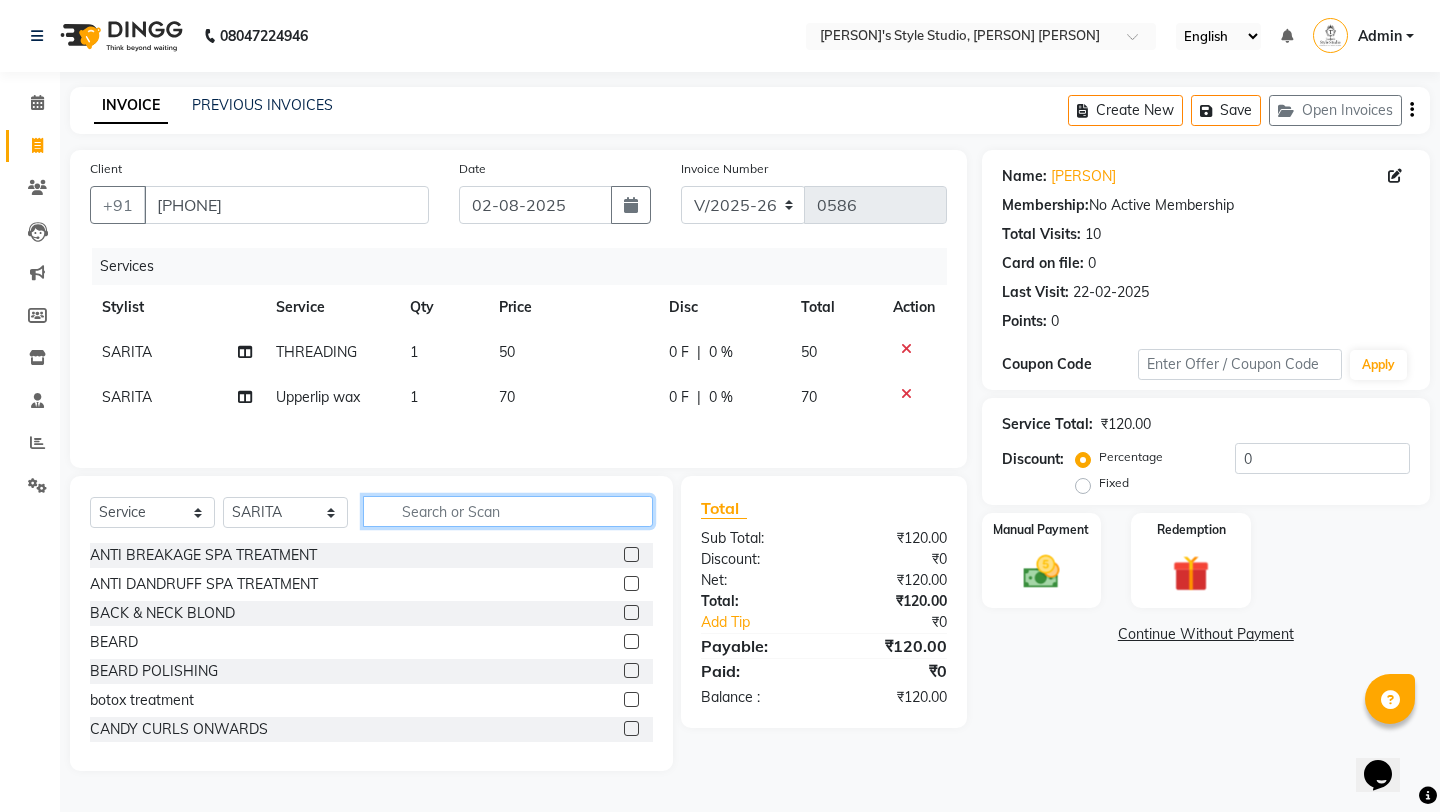 click 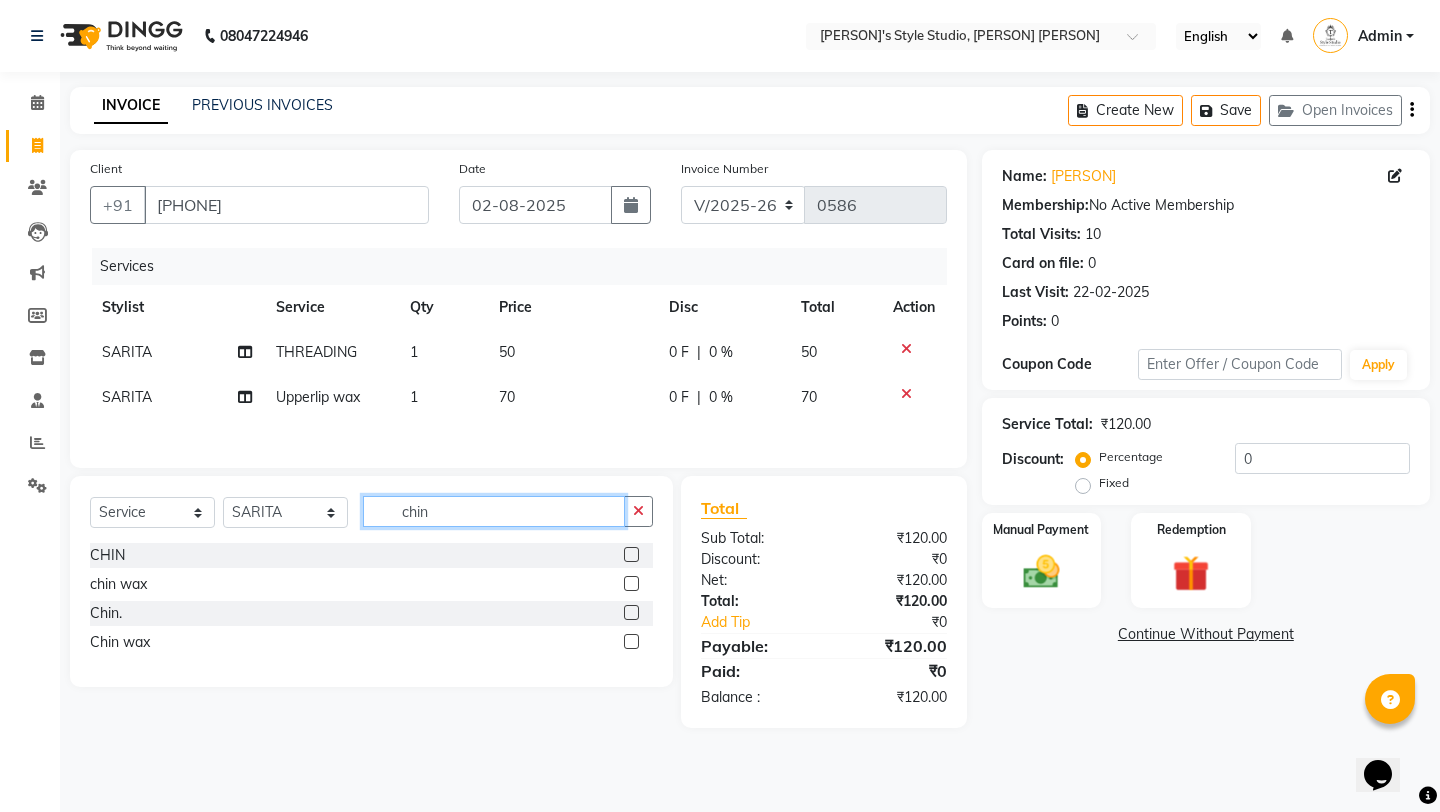 type on "chin" 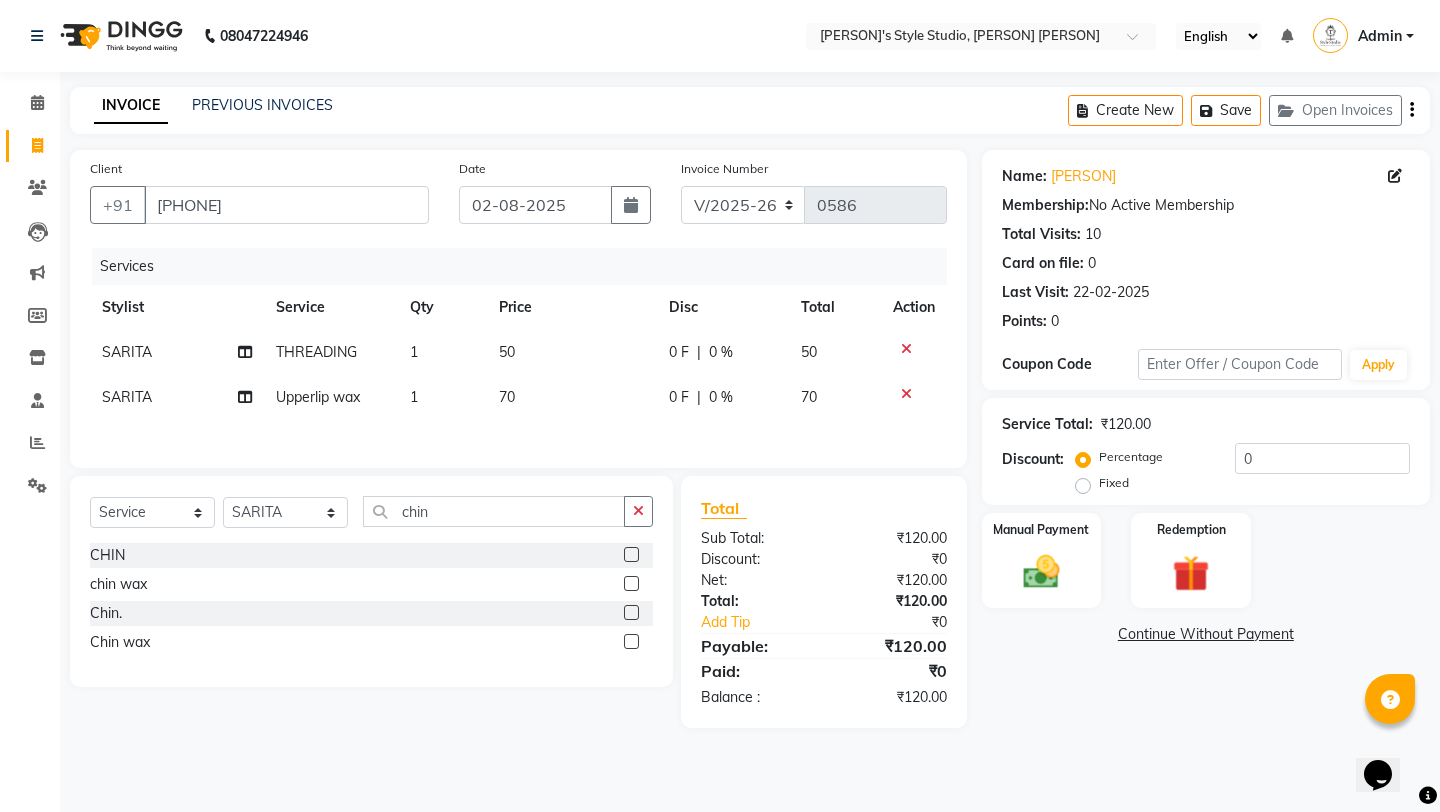 click 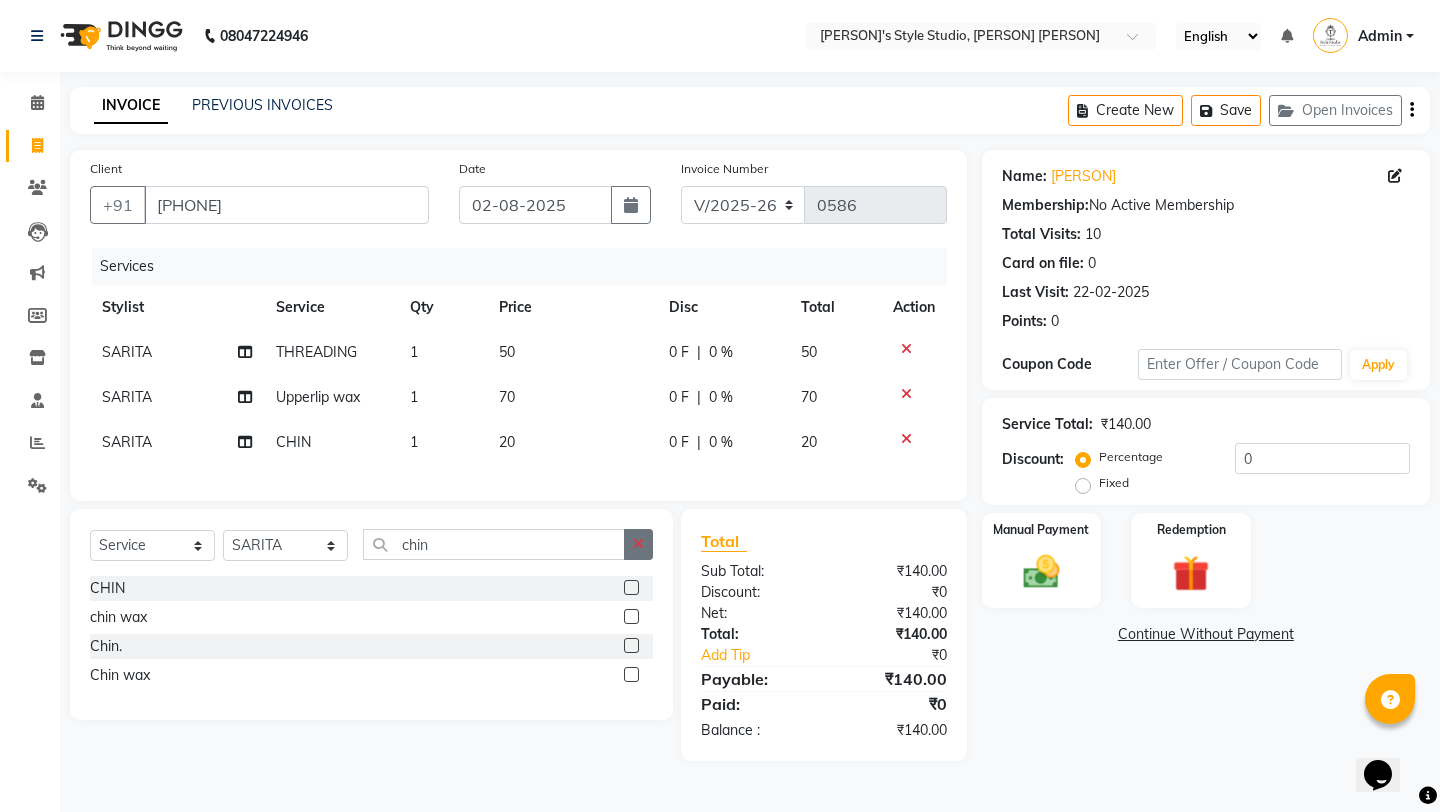 checkbox on "false" 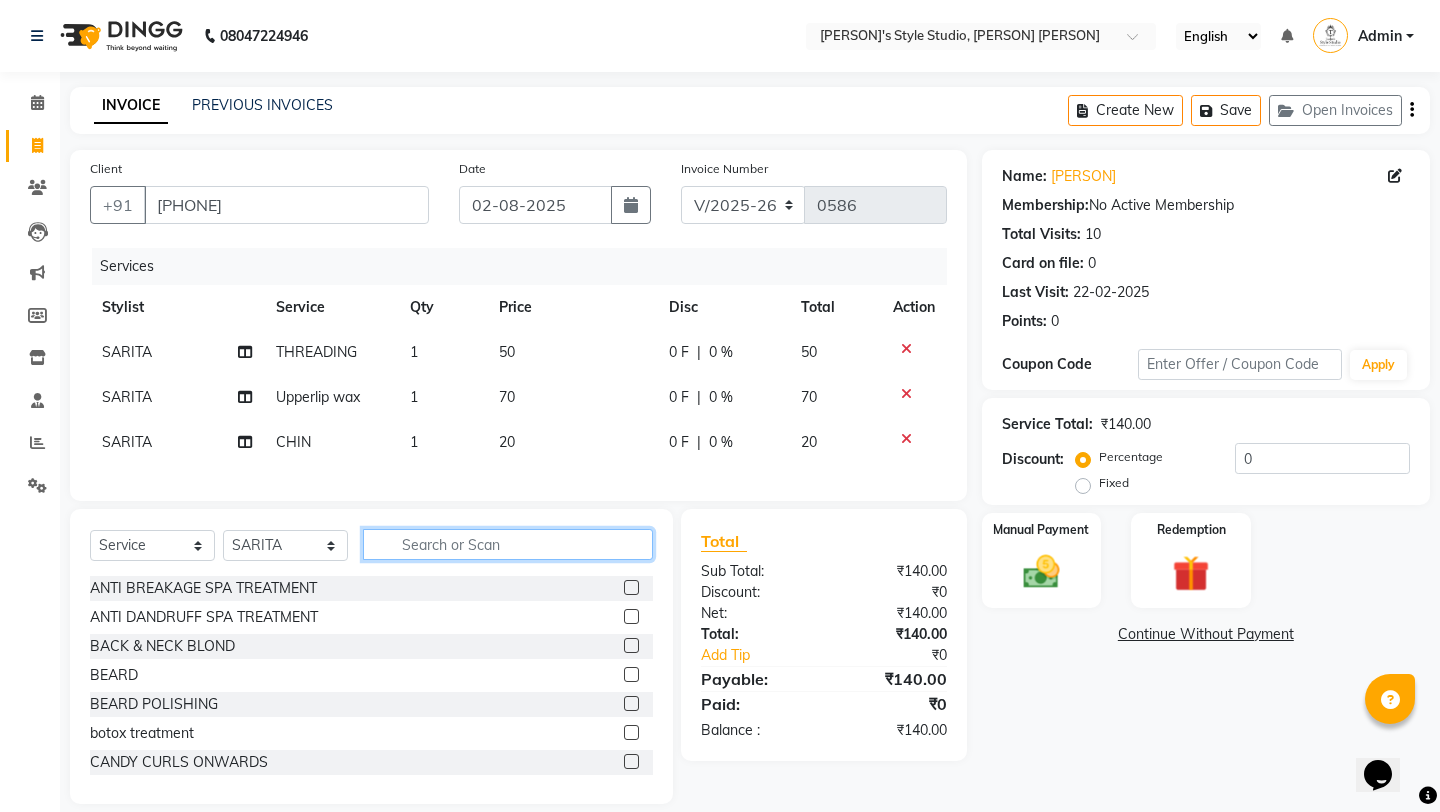 click 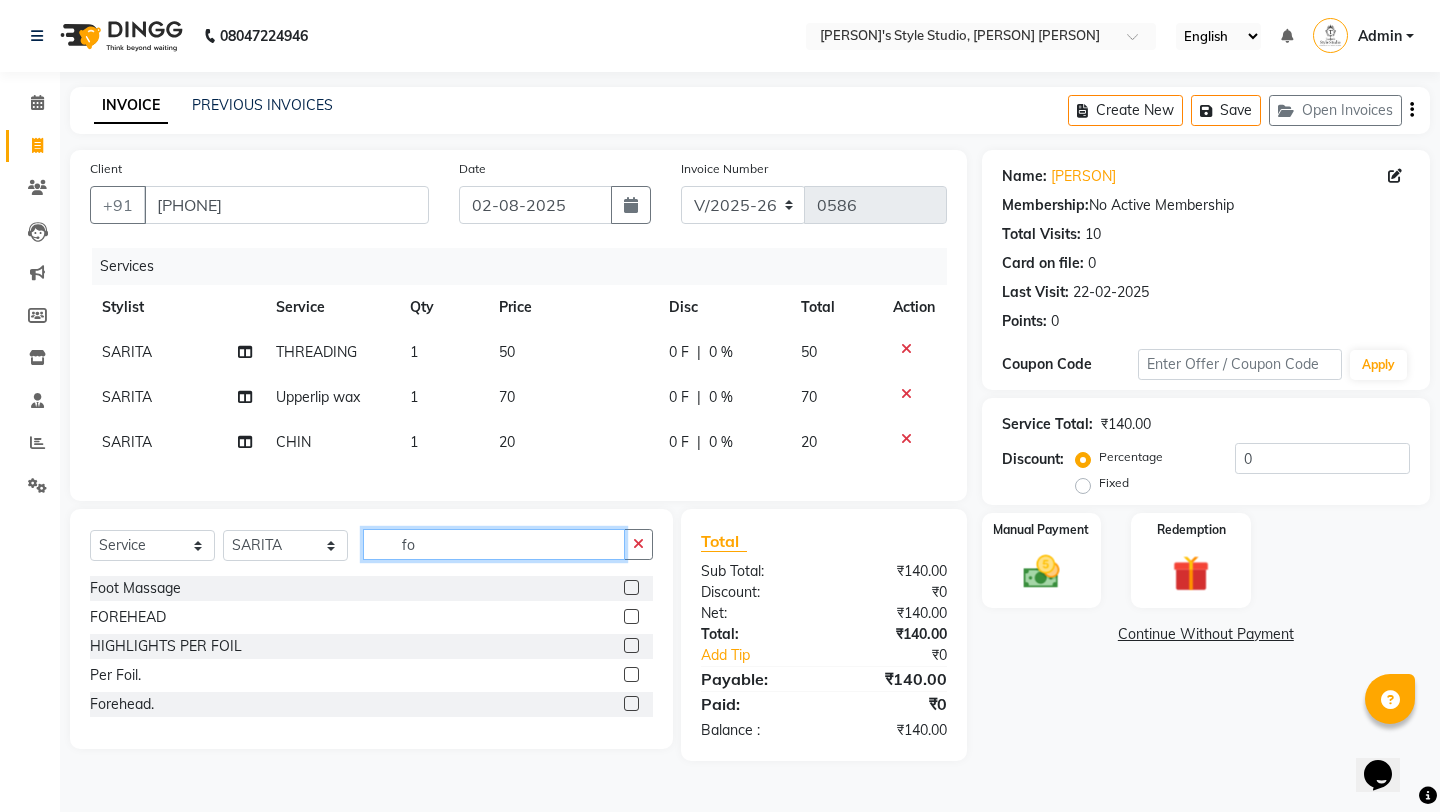 type on "fo" 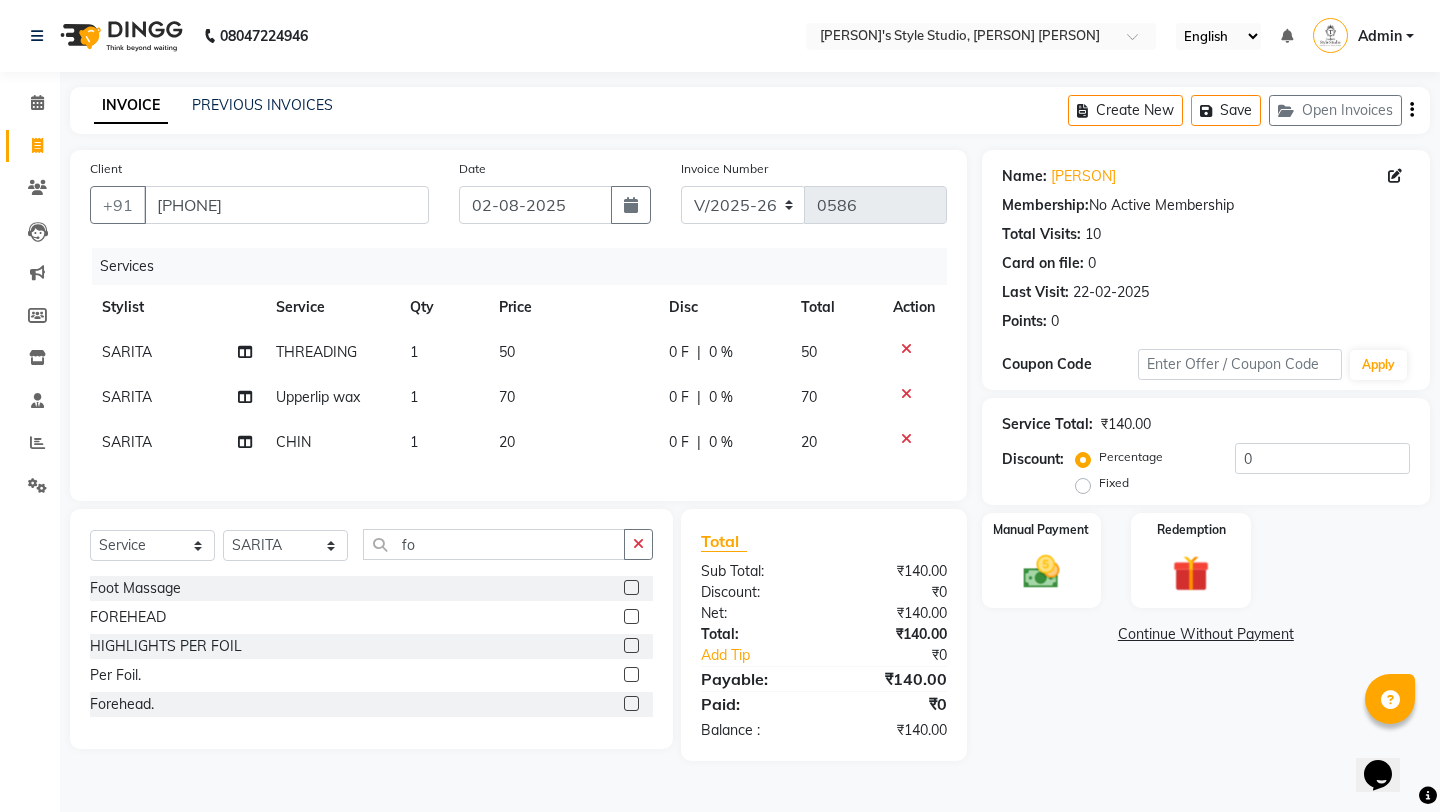 click 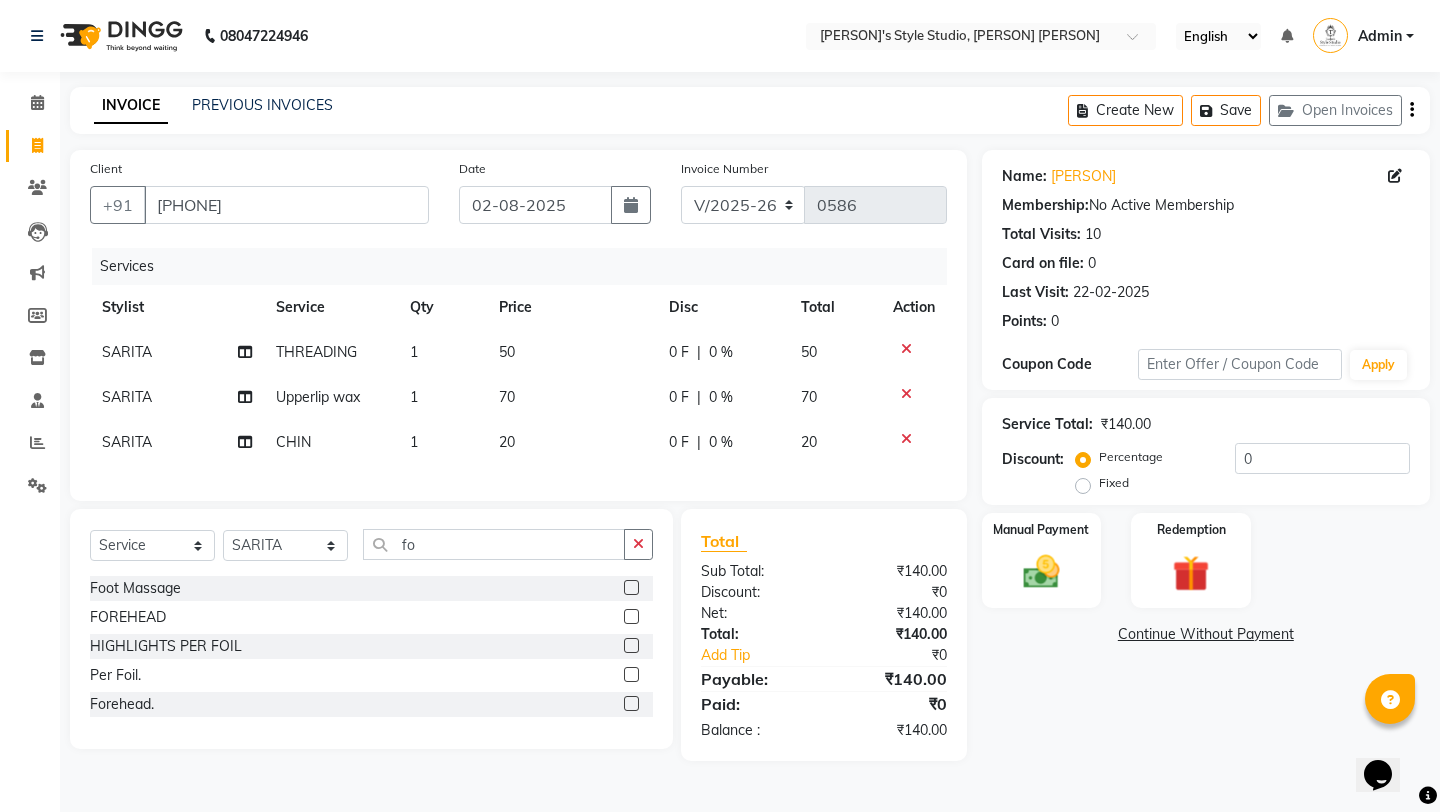 click 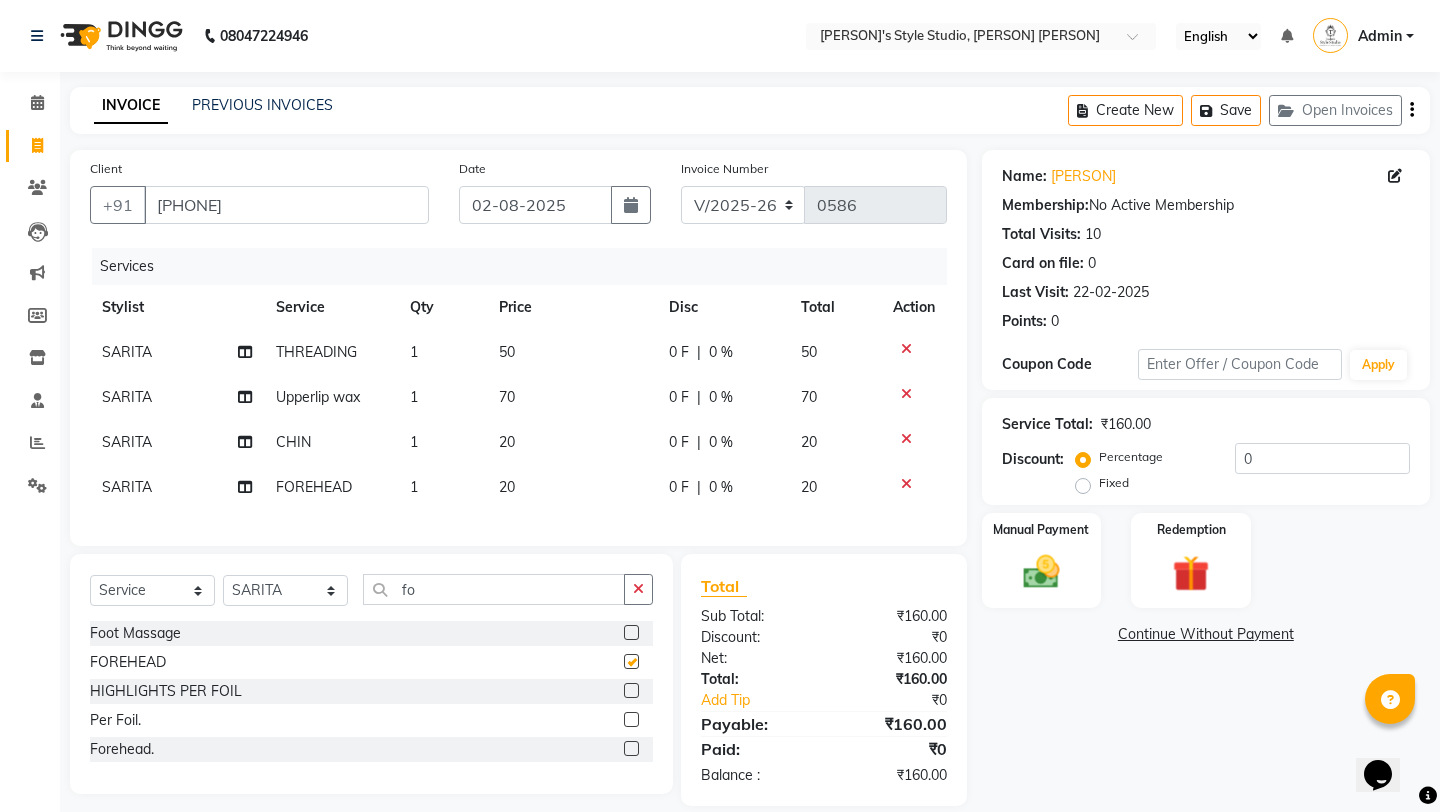 checkbox on "false" 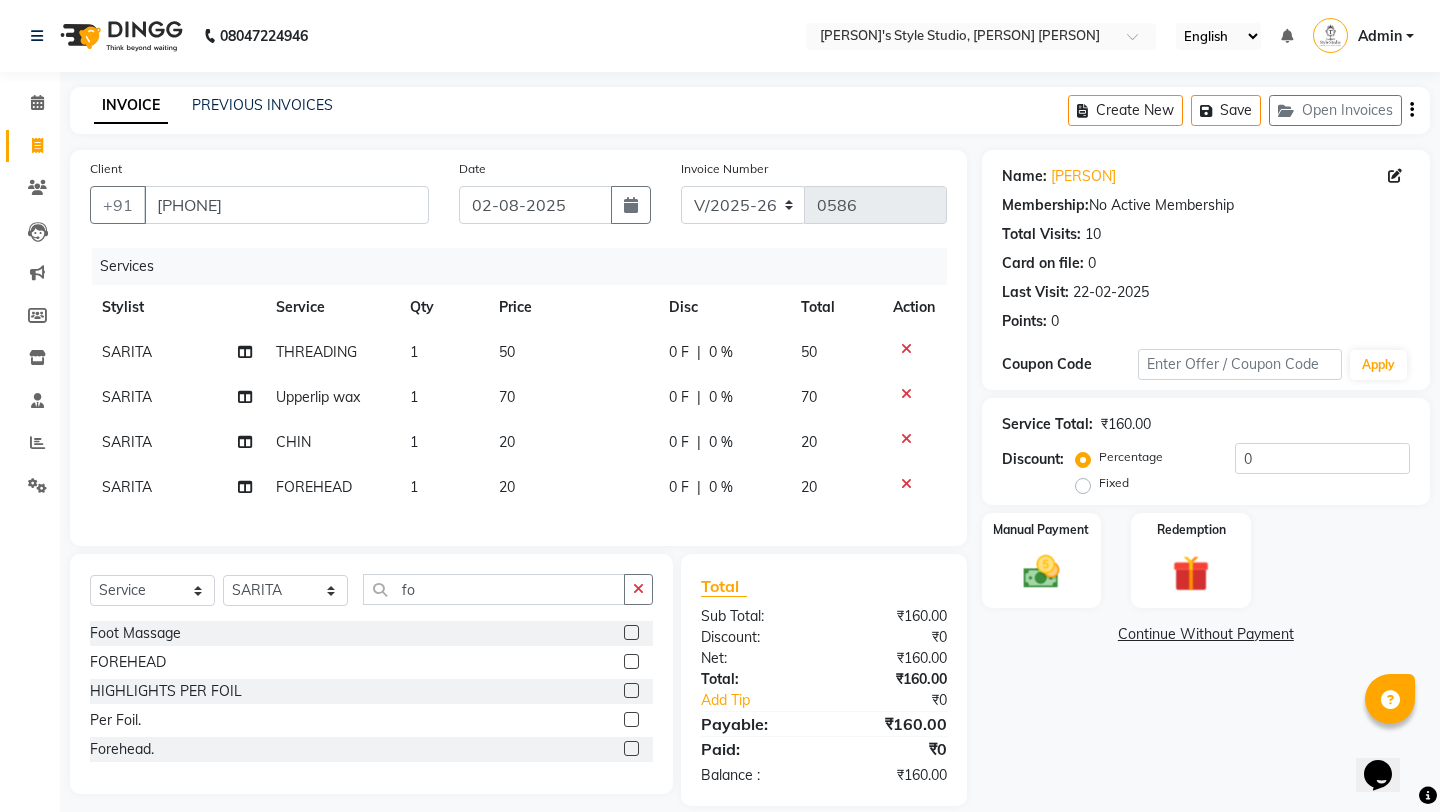click 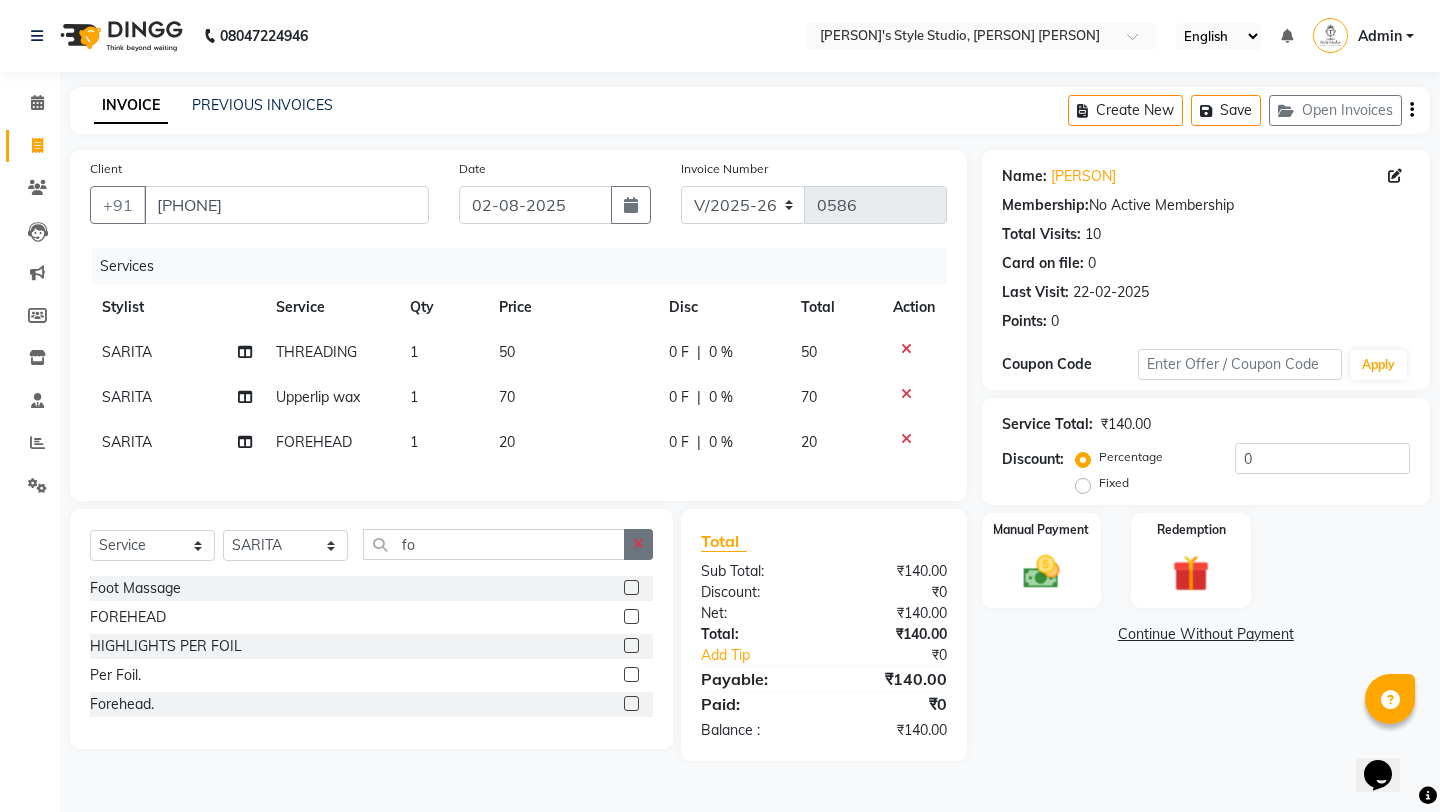 click 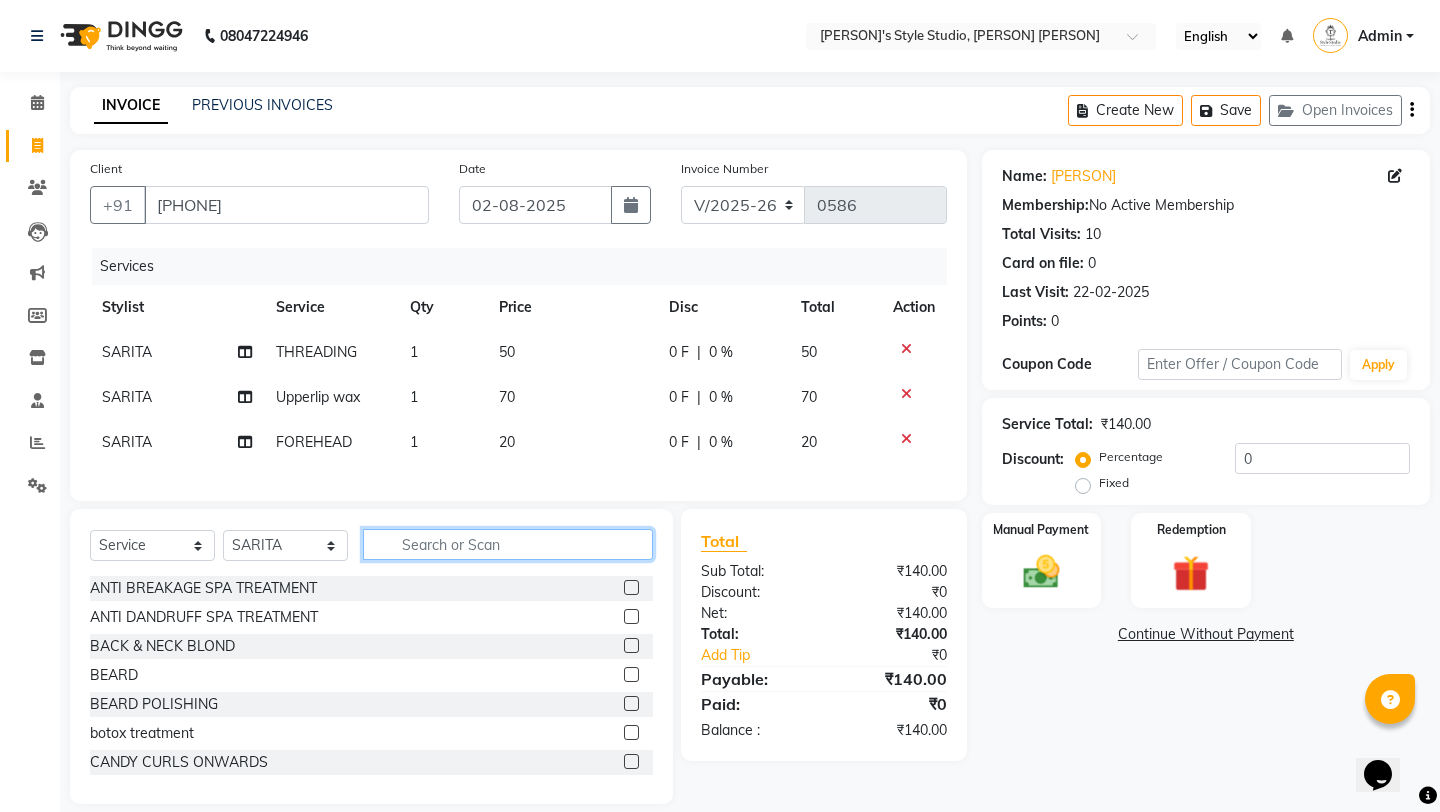click 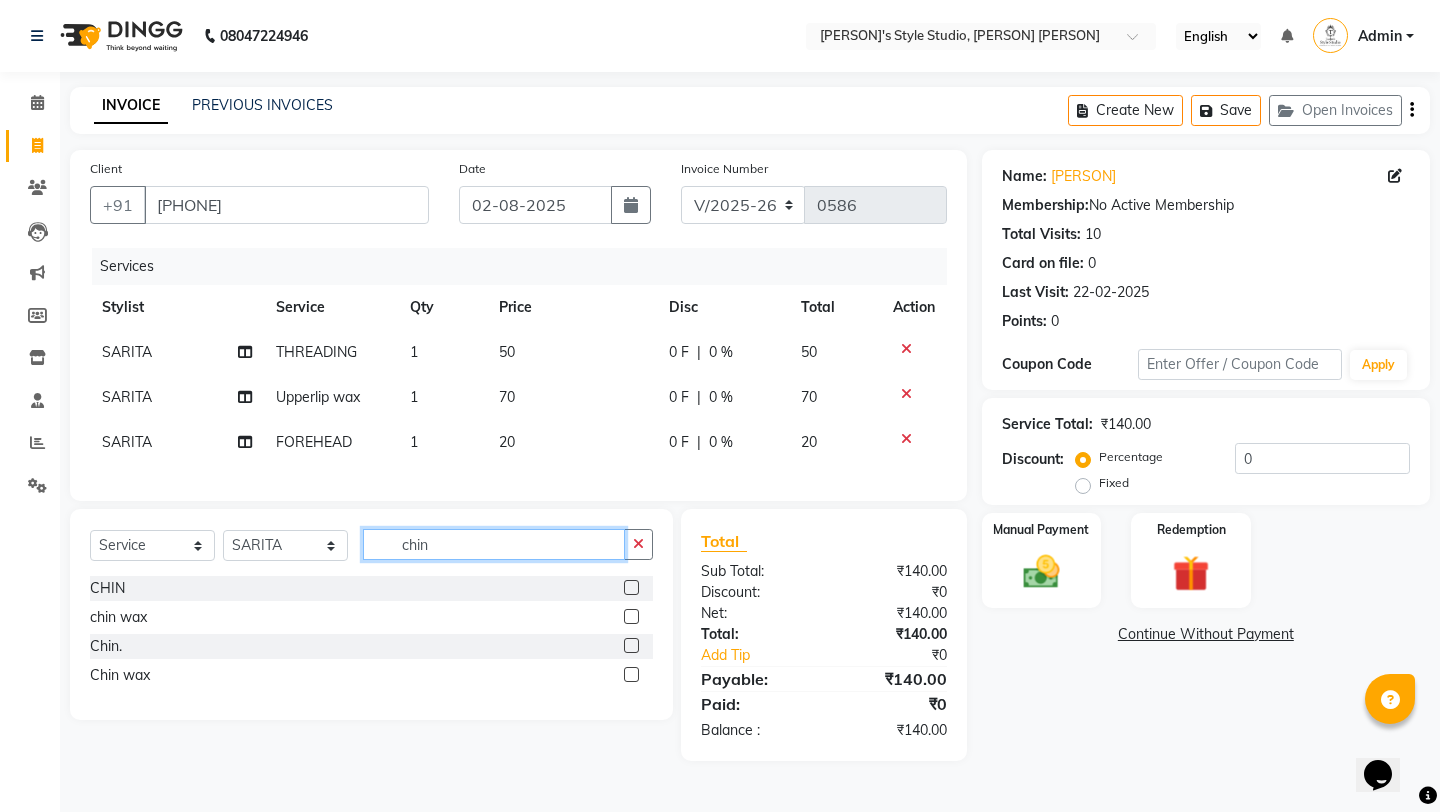 type on "chin" 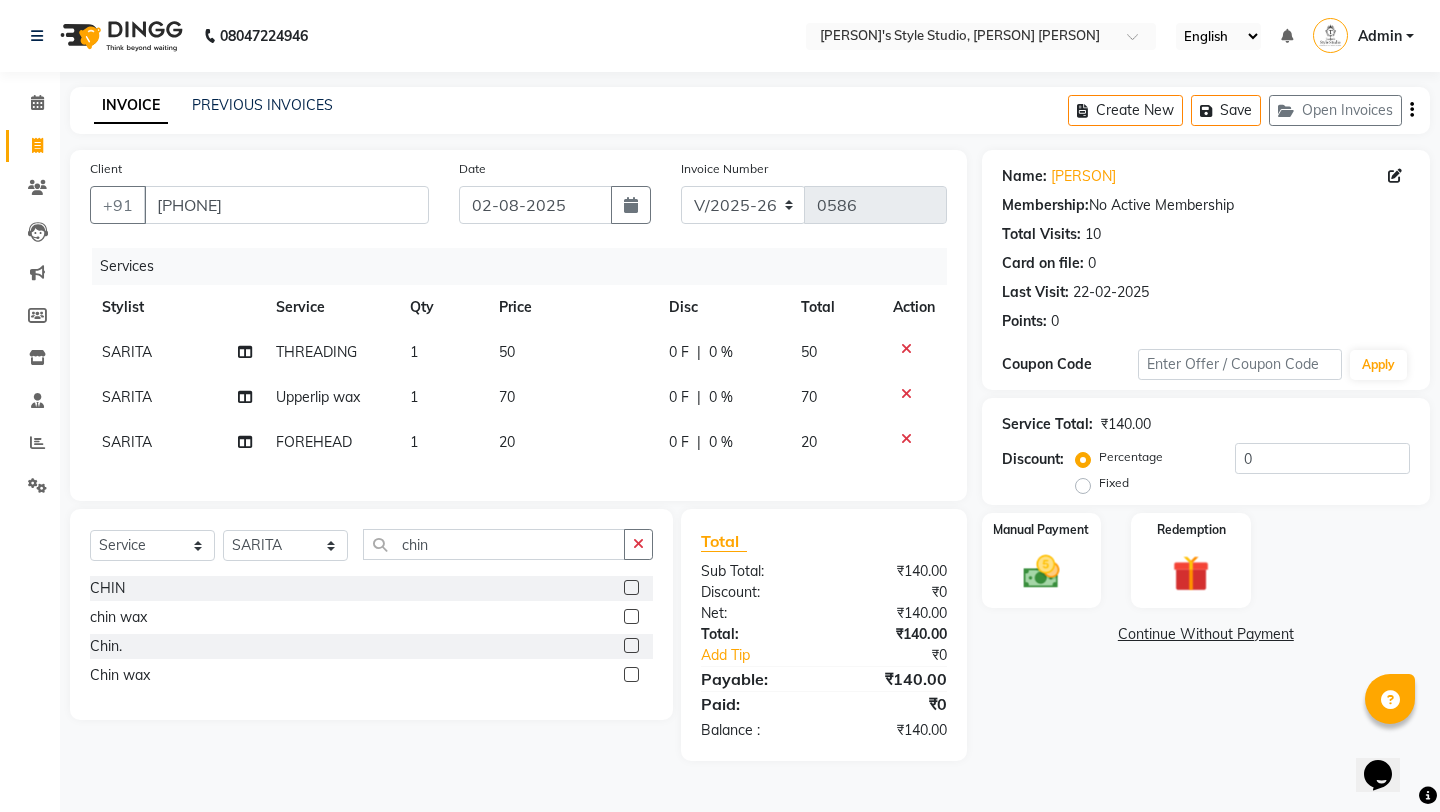 click 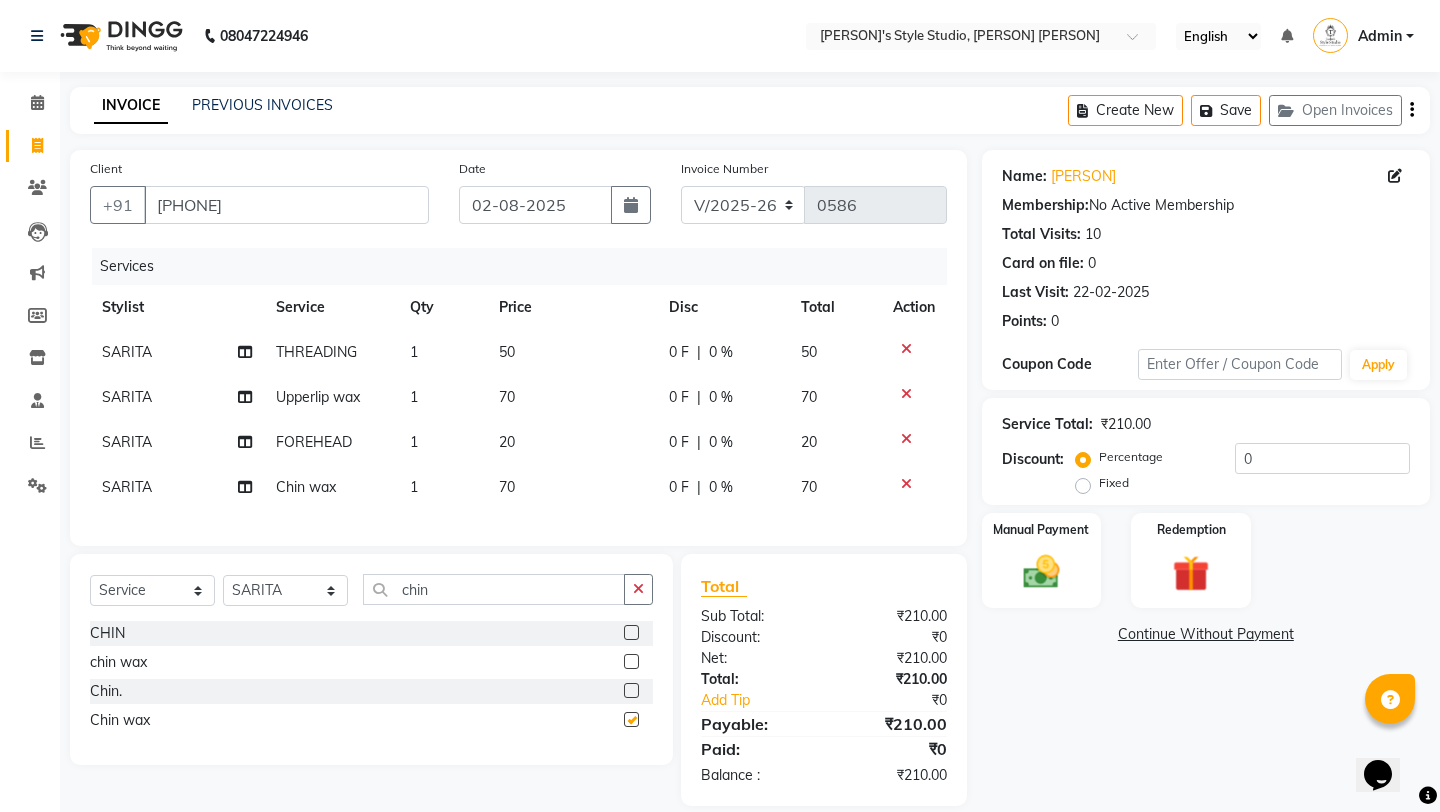 checkbox on "false" 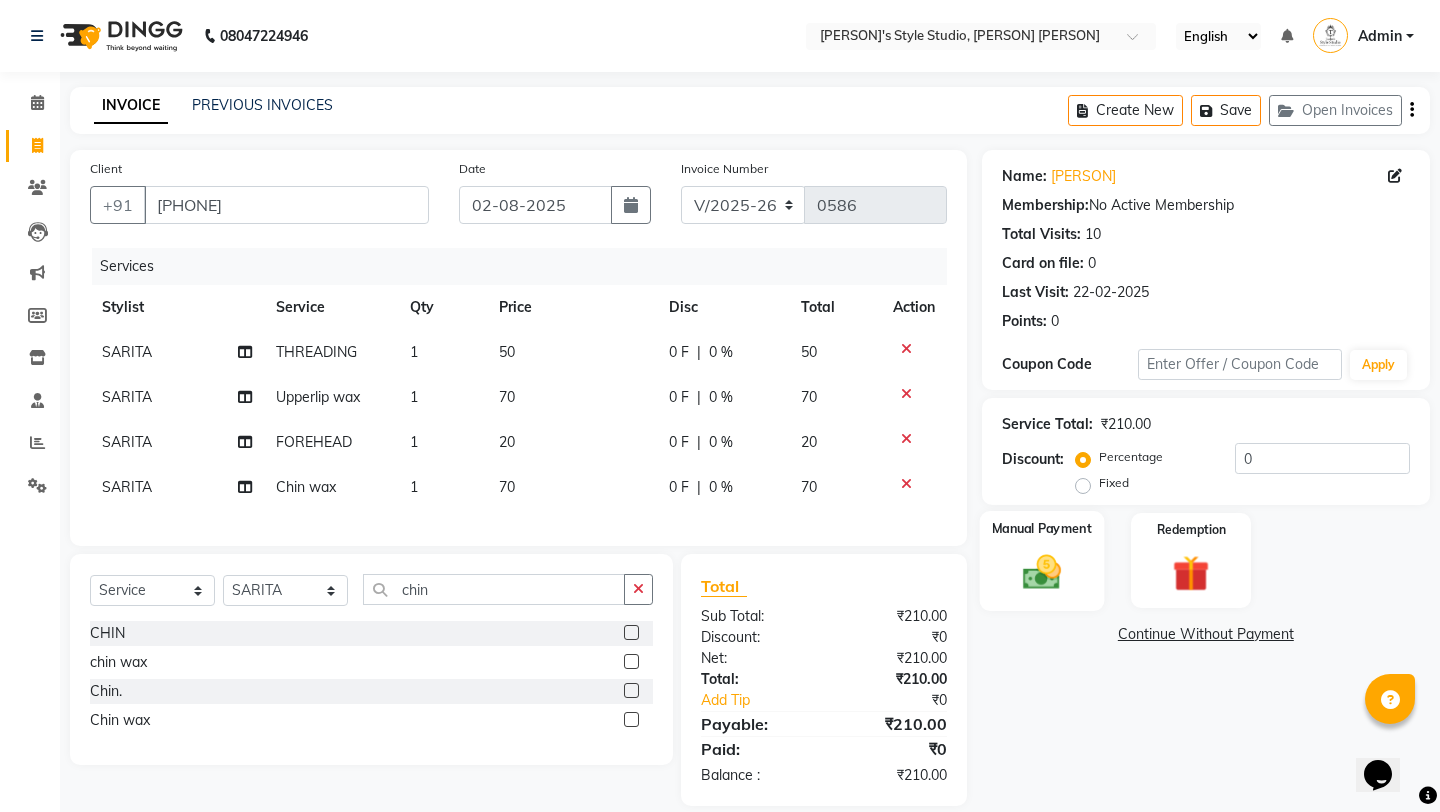 click 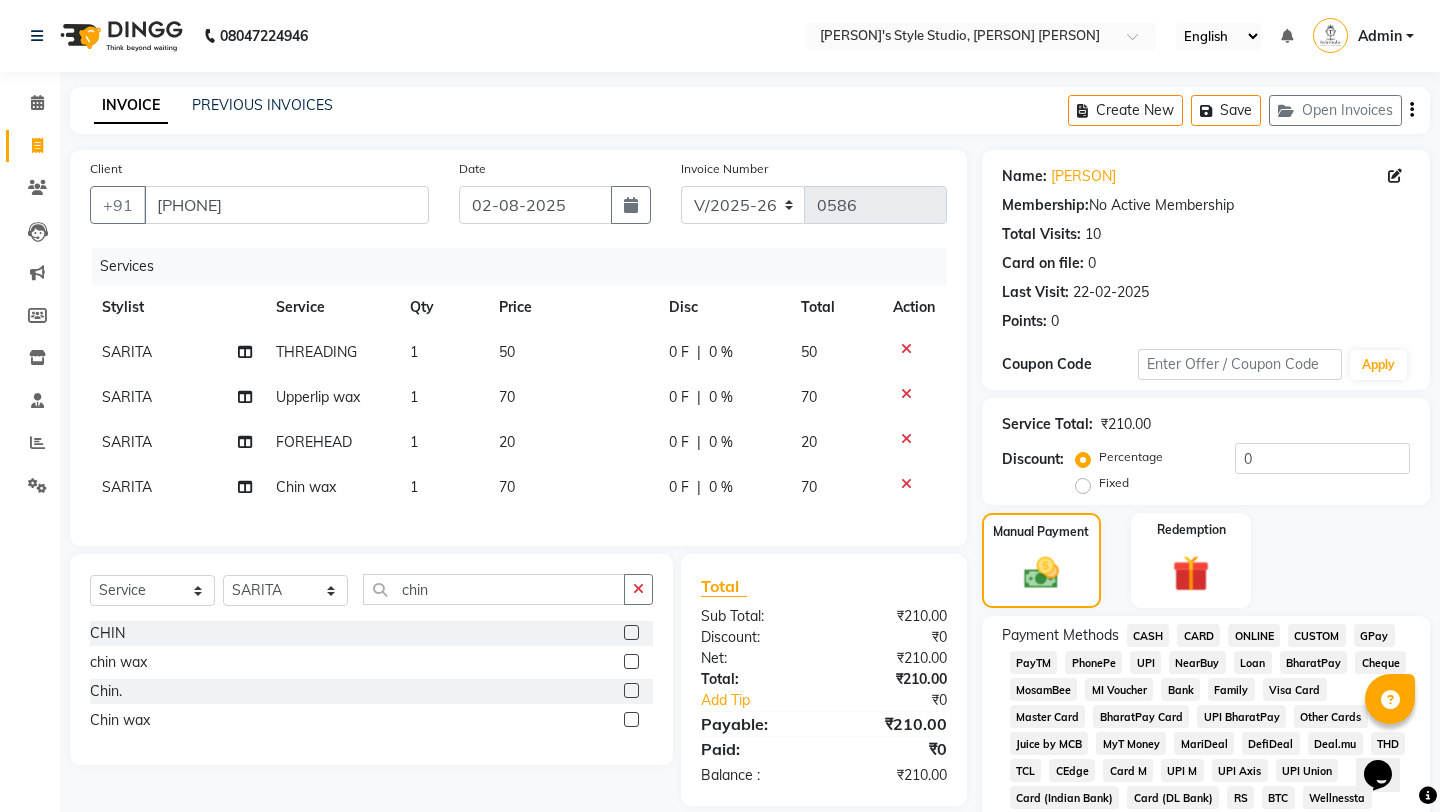 click on "UPI" 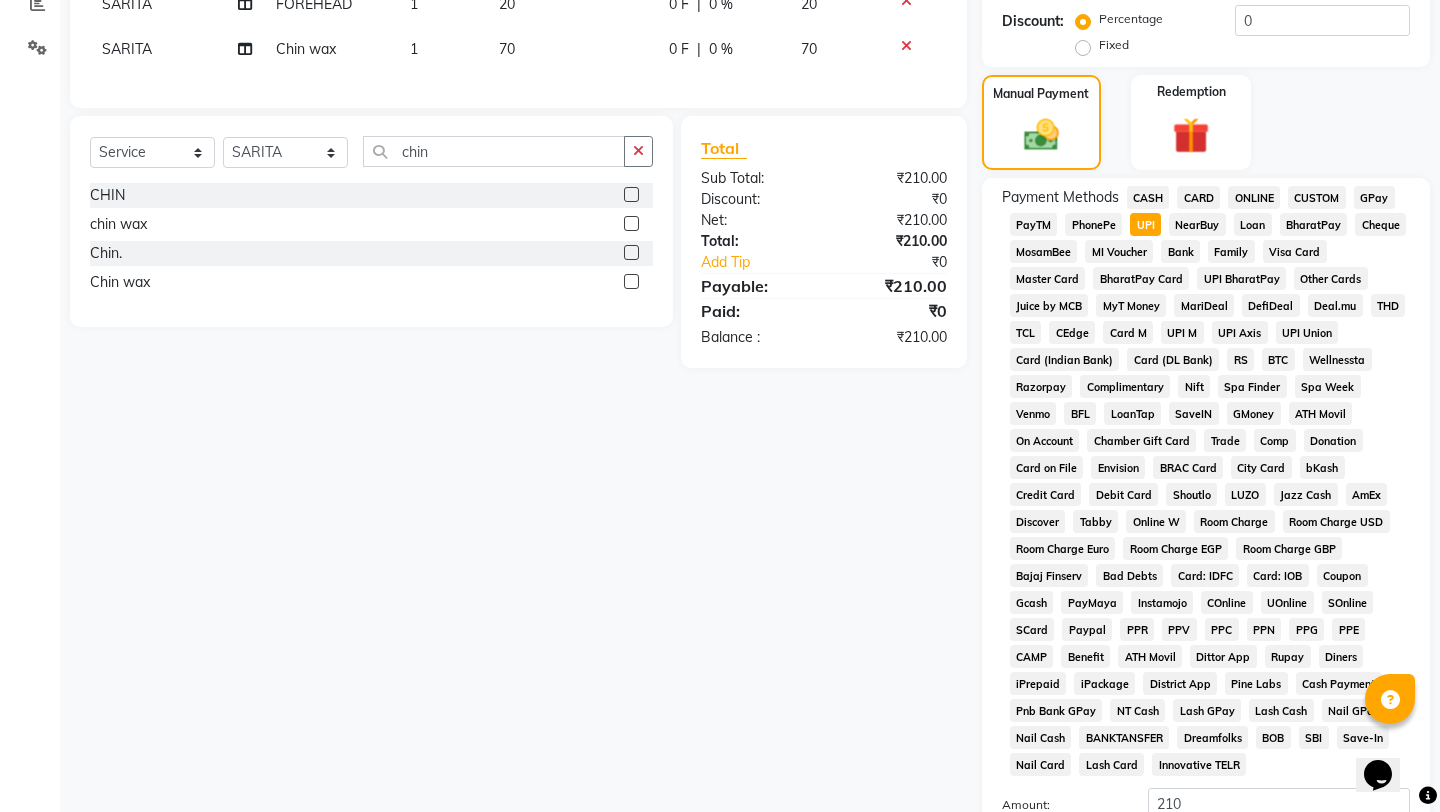 scroll, scrollTop: 645, scrollLeft: 0, axis: vertical 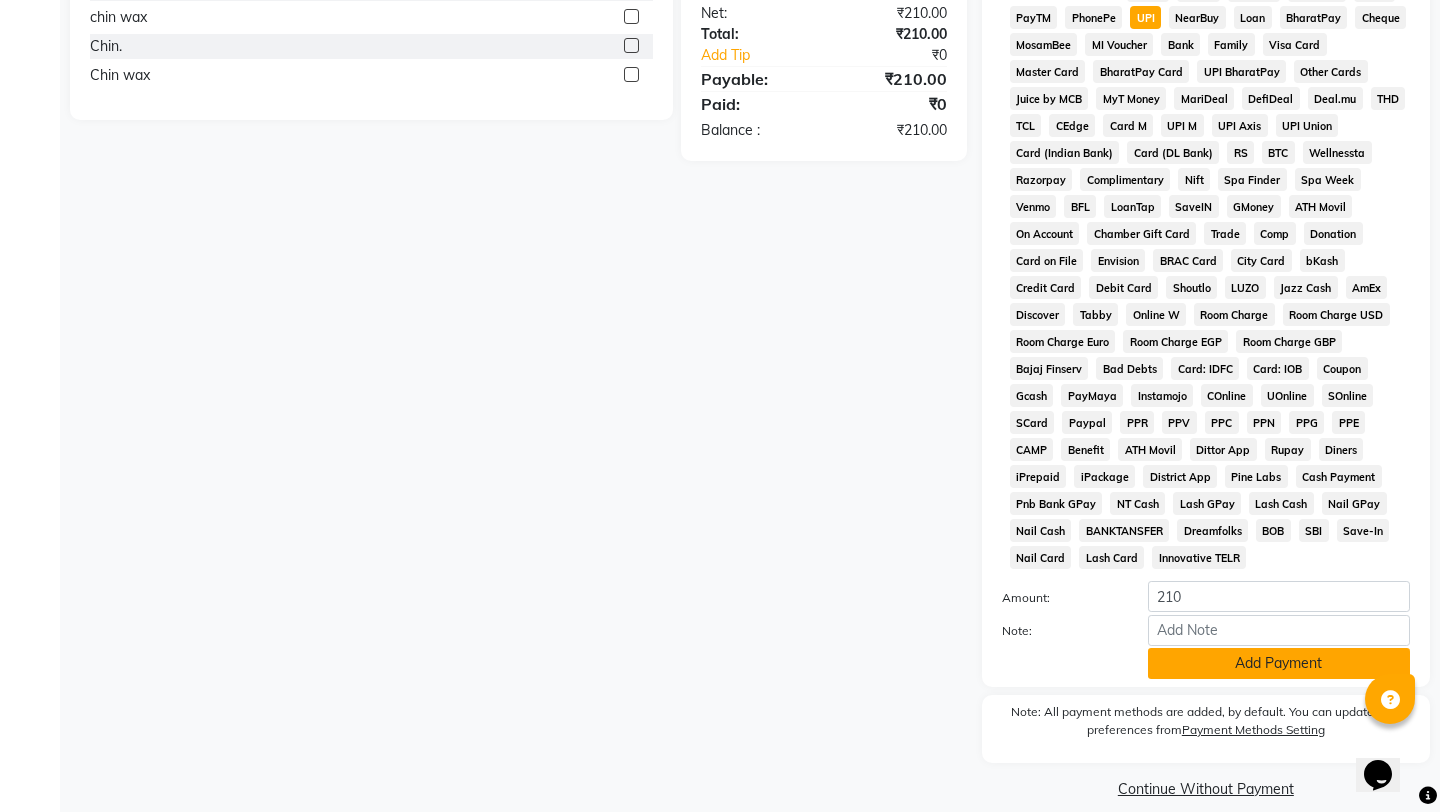 click on "Add Payment" 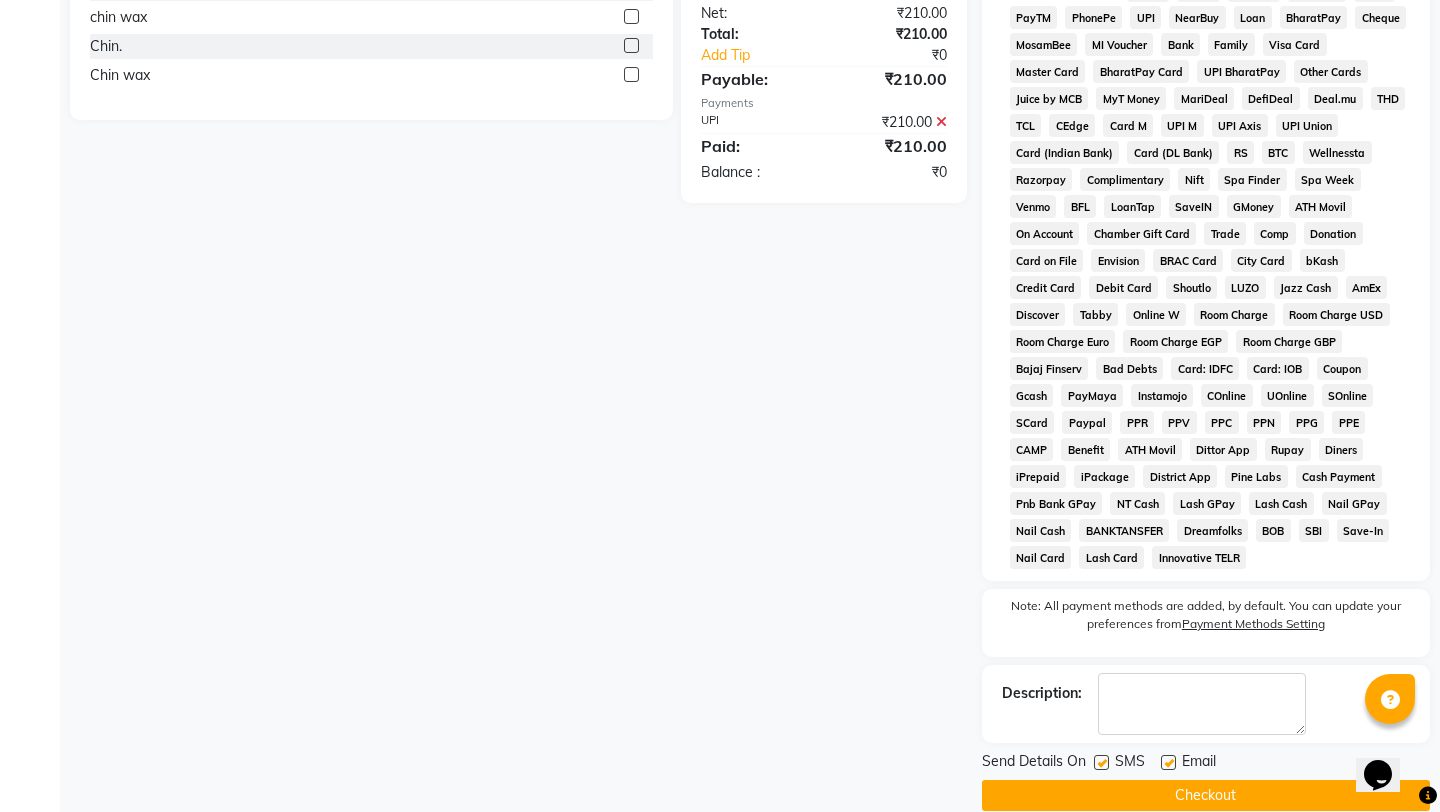 click 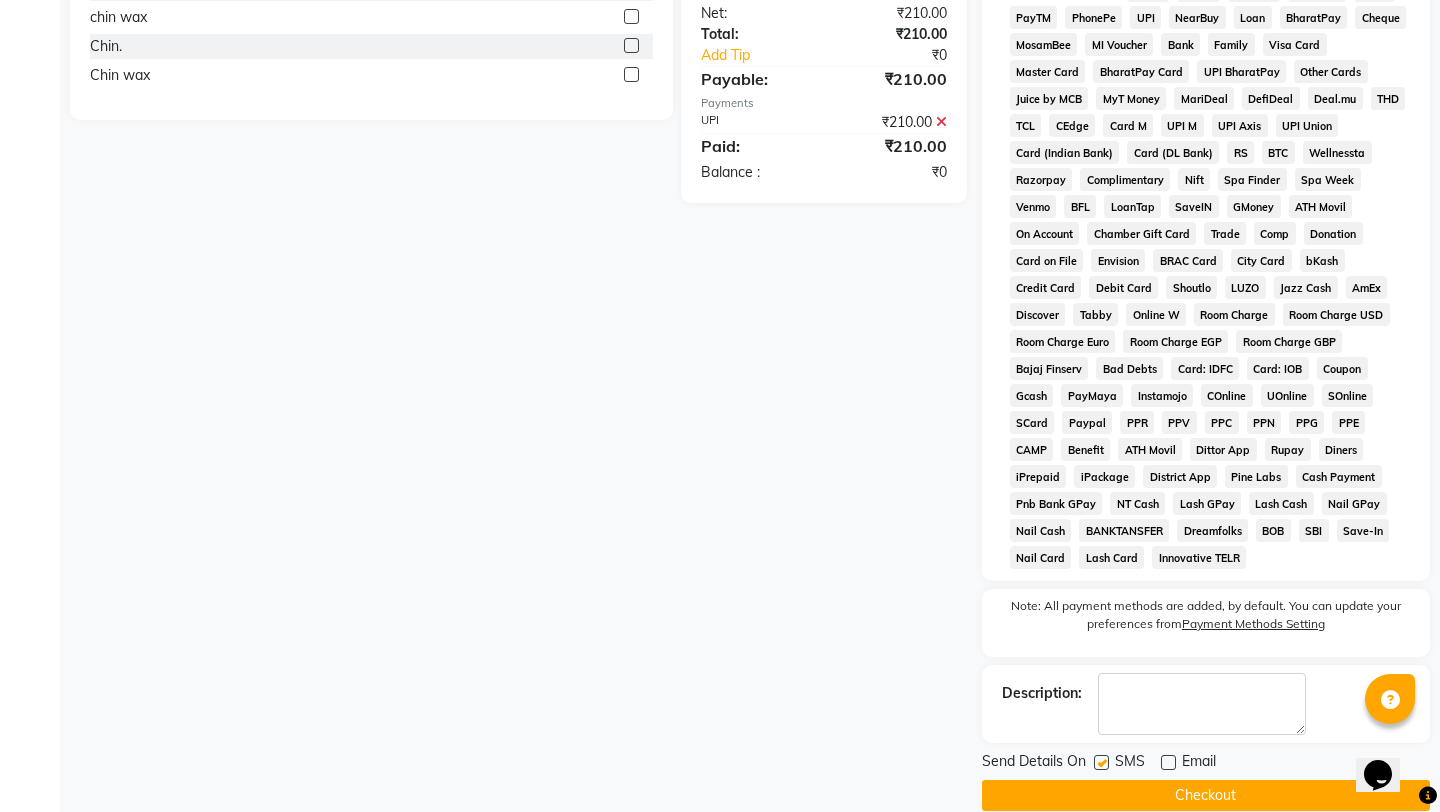 click 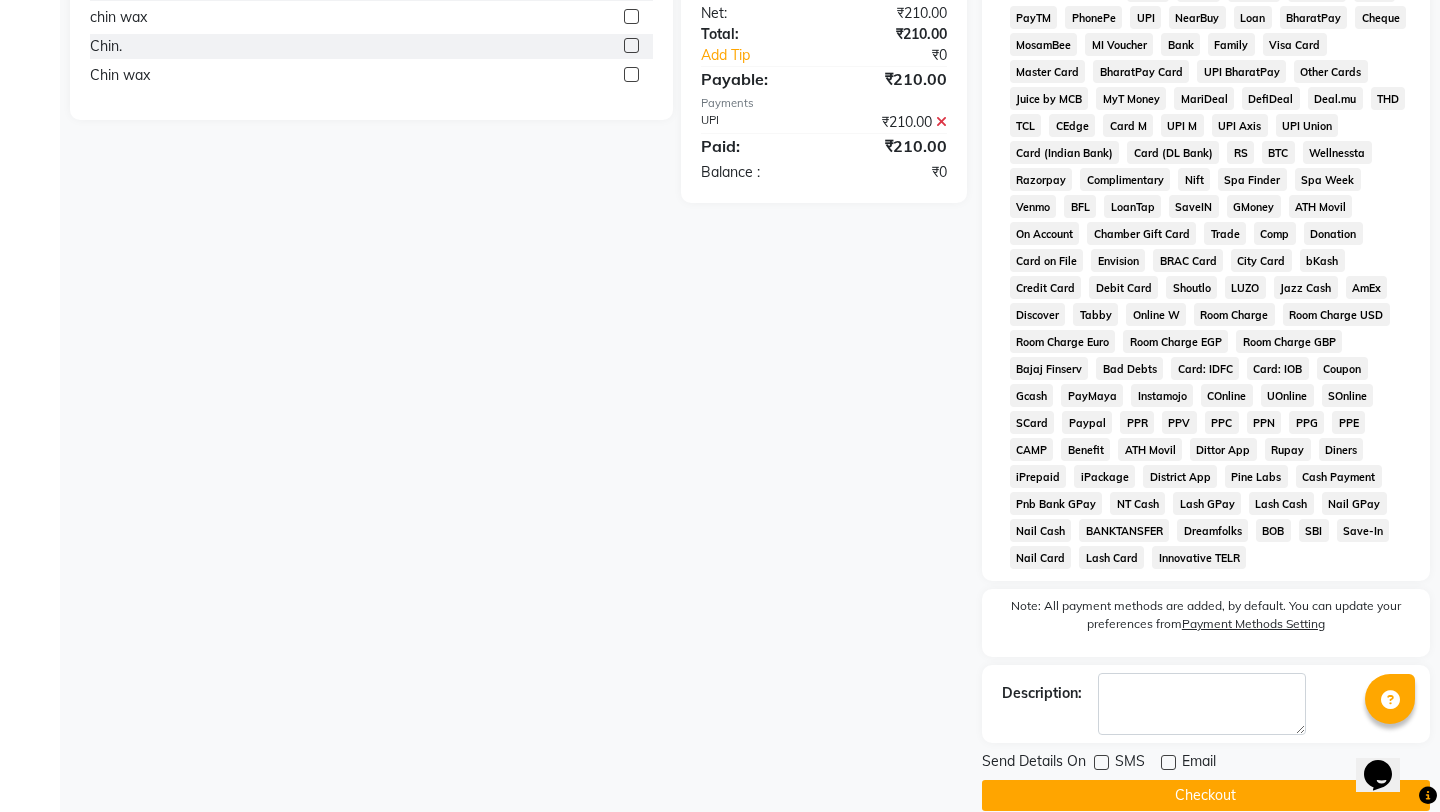 click on "Send Details On SMS Email  Checkout" 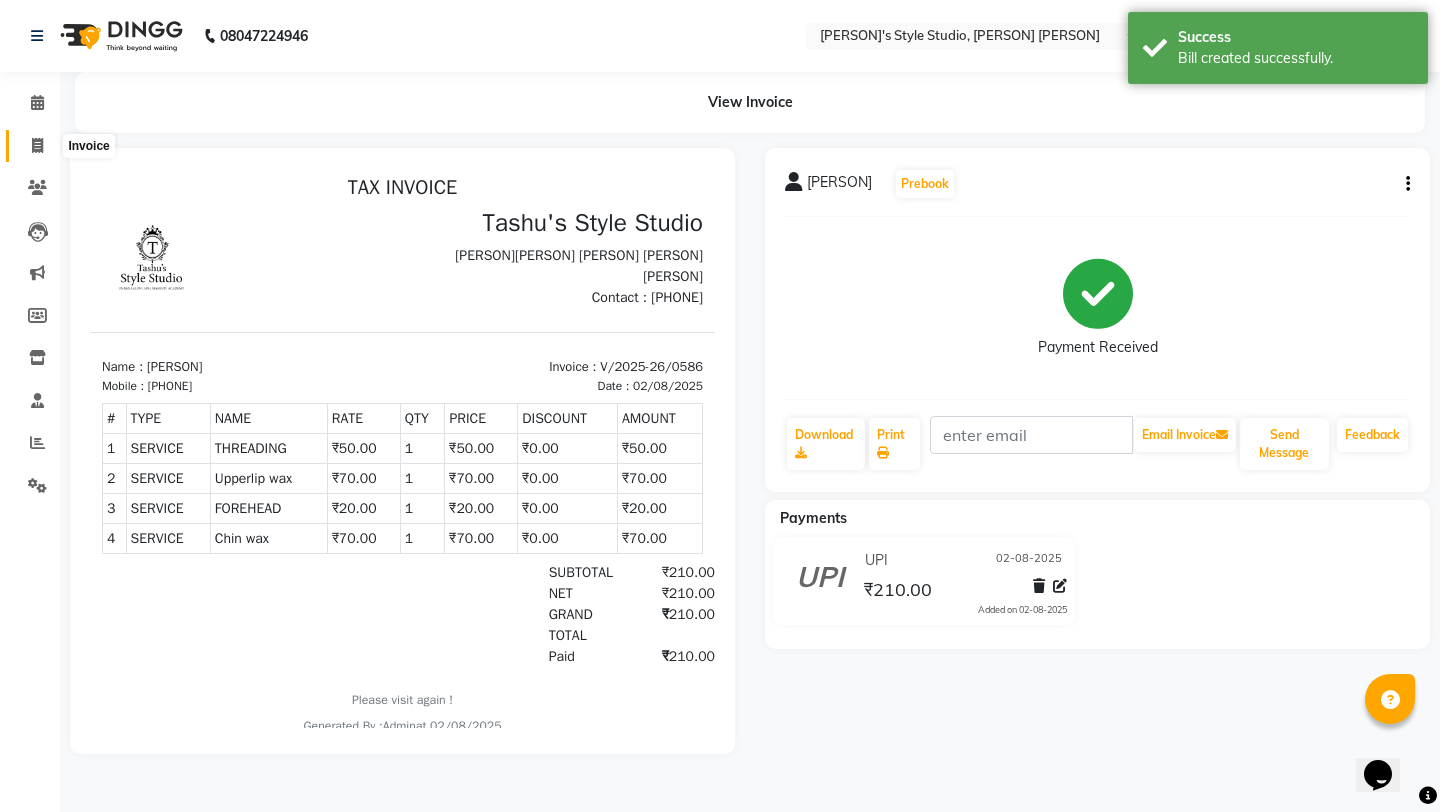 scroll, scrollTop: 0, scrollLeft: 0, axis: both 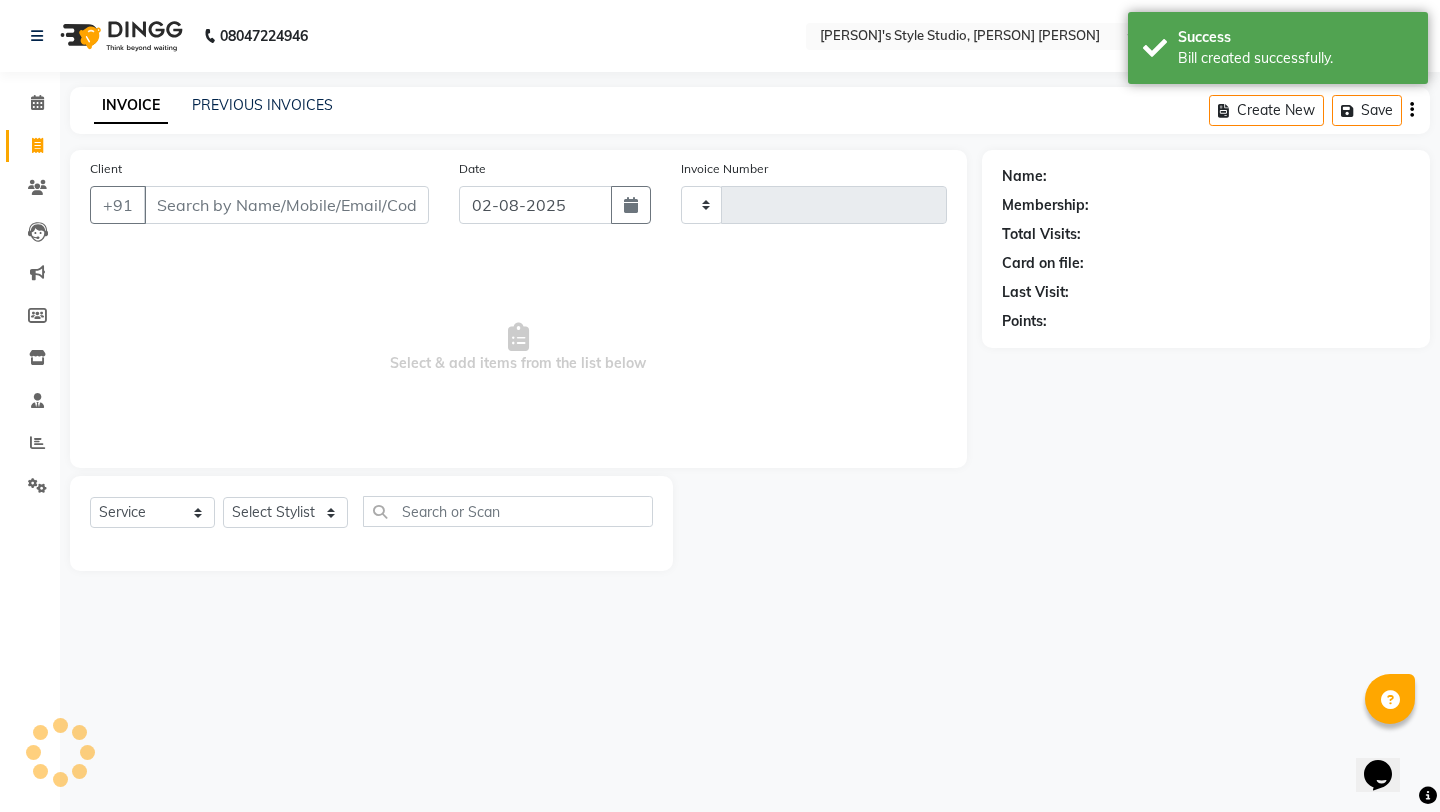 type on "0587" 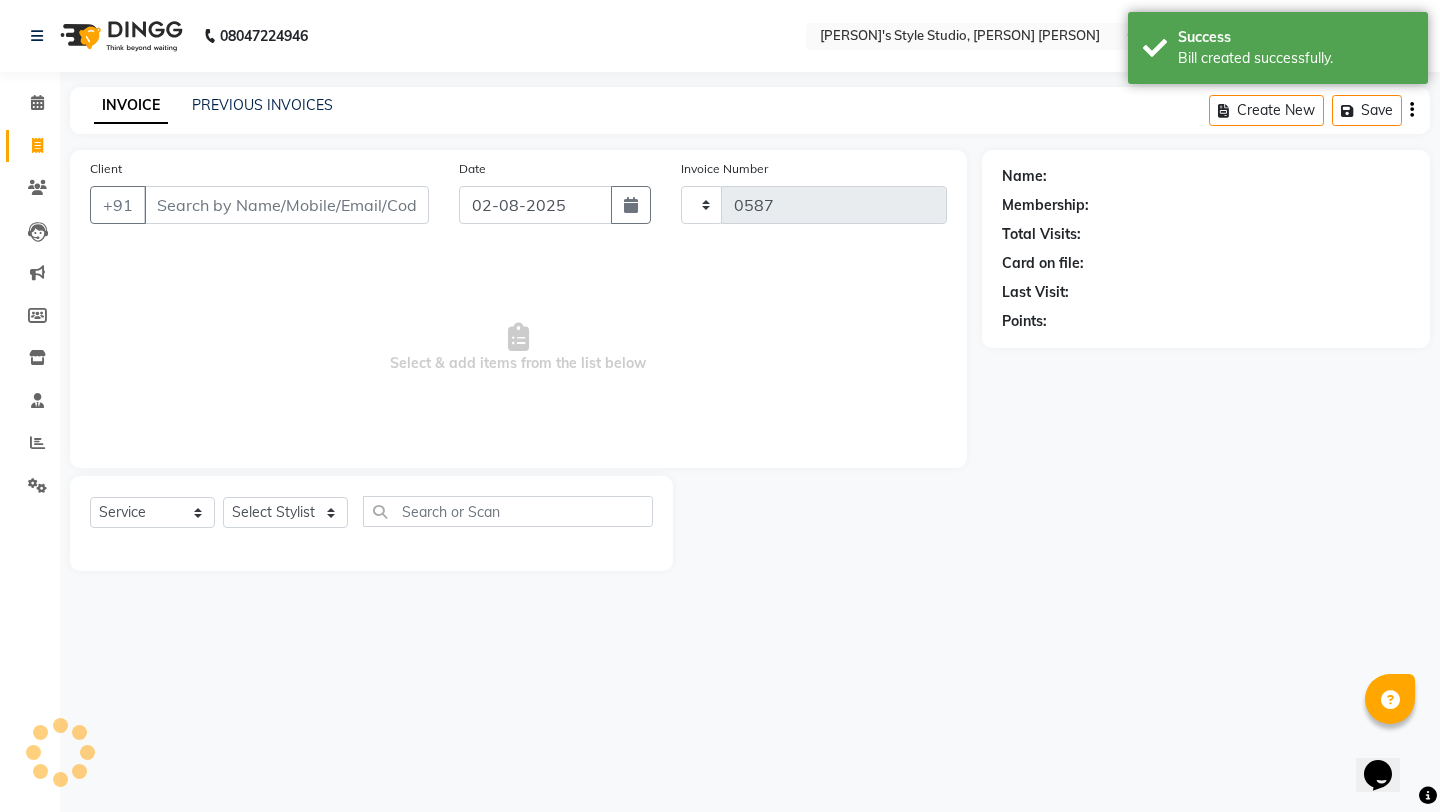 select on "5375" 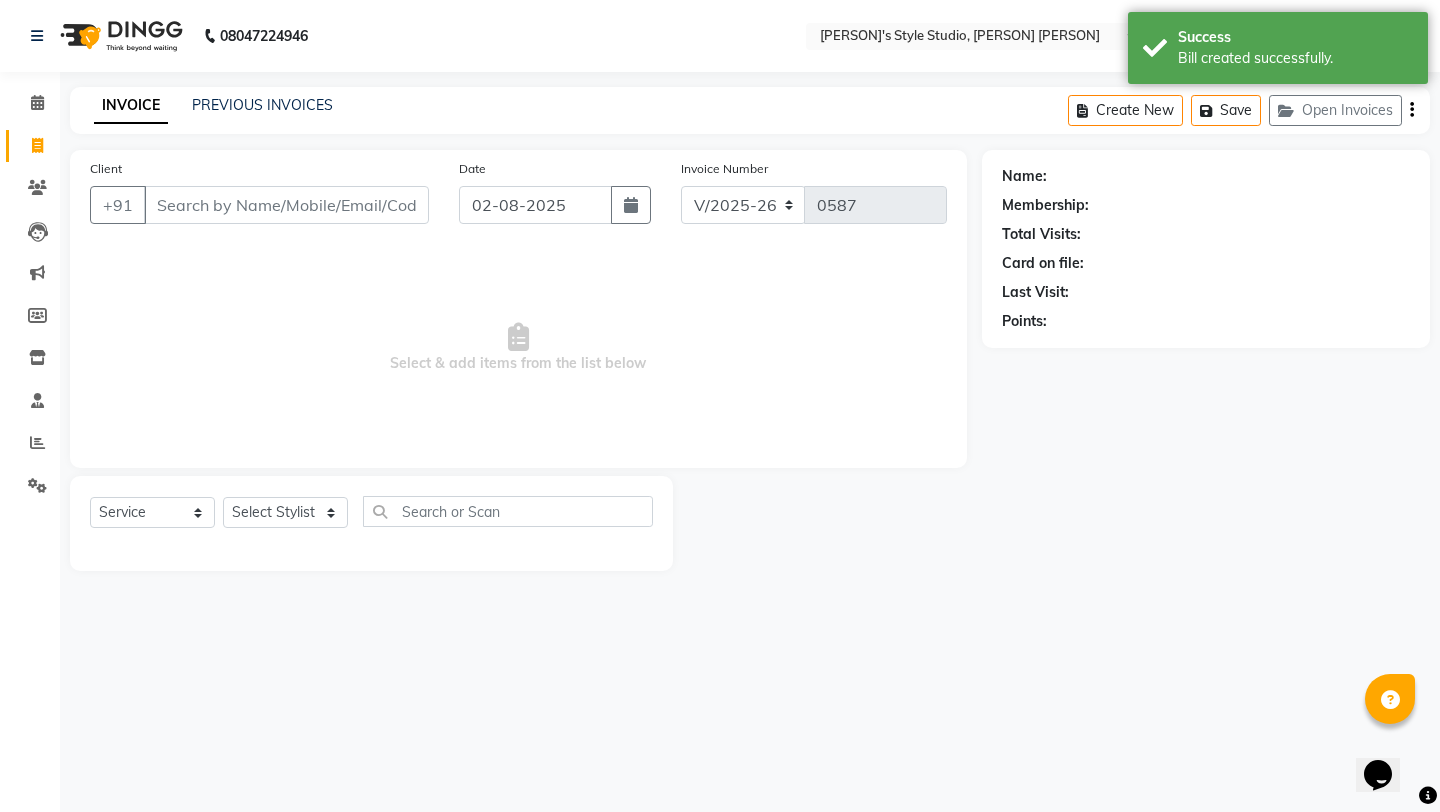 click on "INVOICE PREVIOUS INVOICES Create New   Save   Open Invoices" 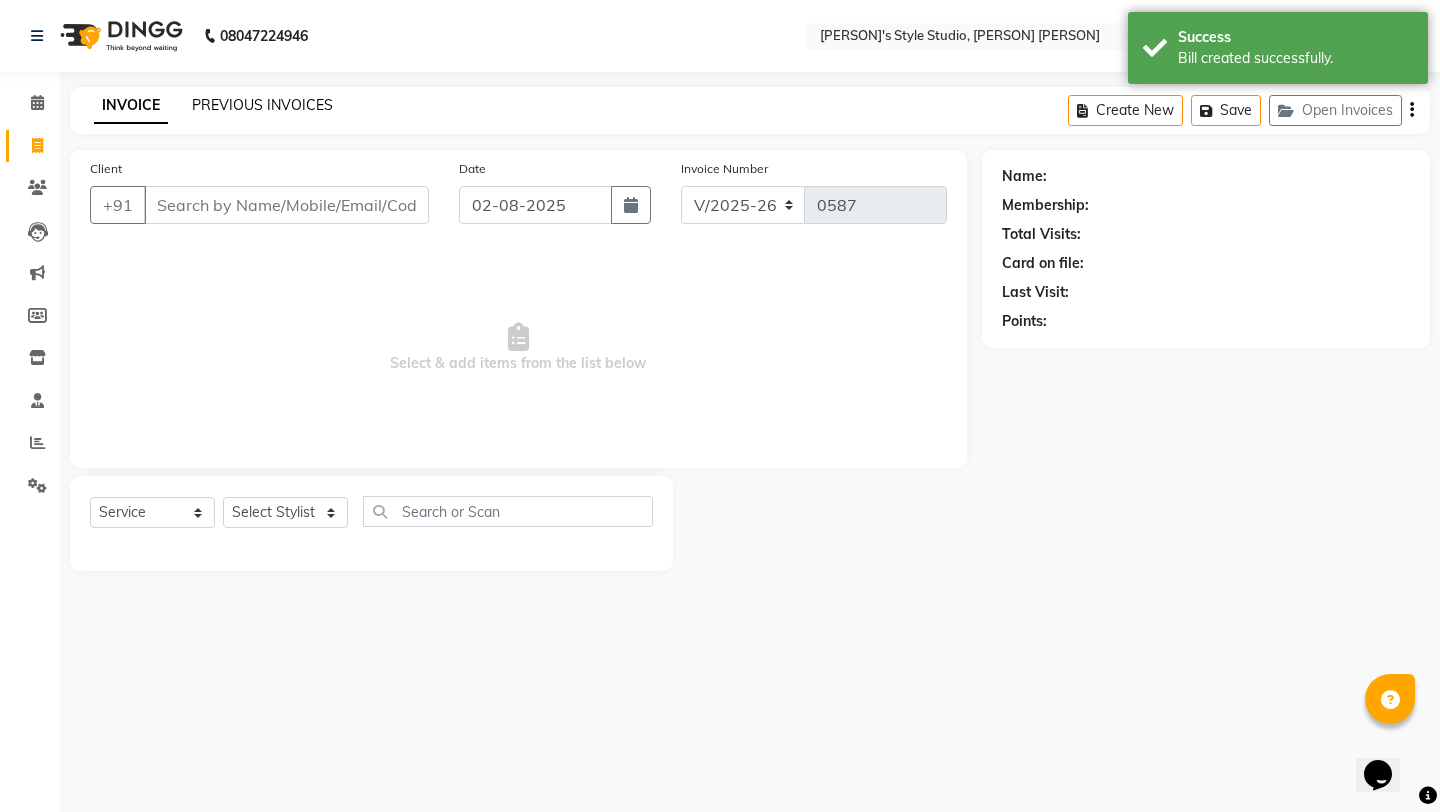 click on "PREVIOUS INVOICES" 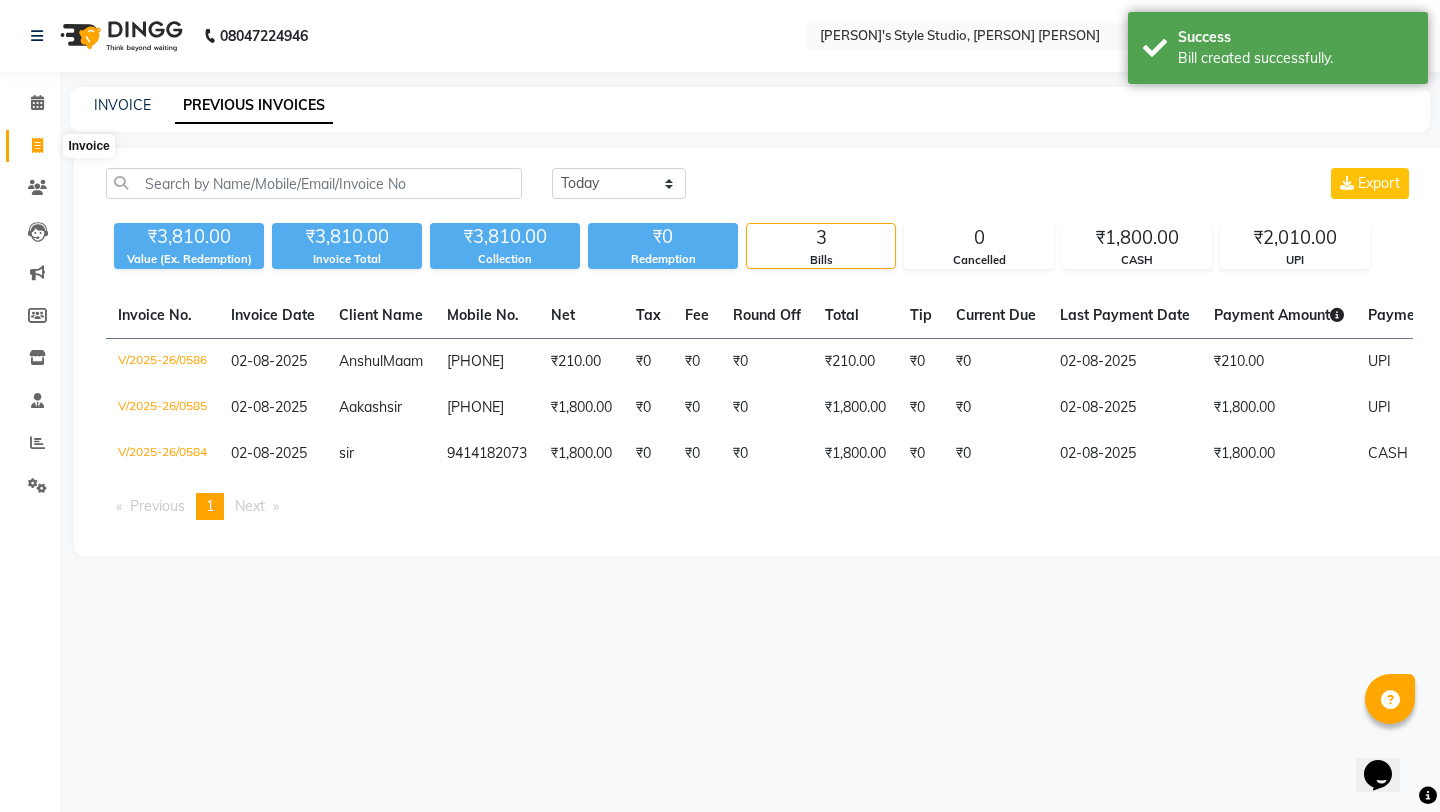 click 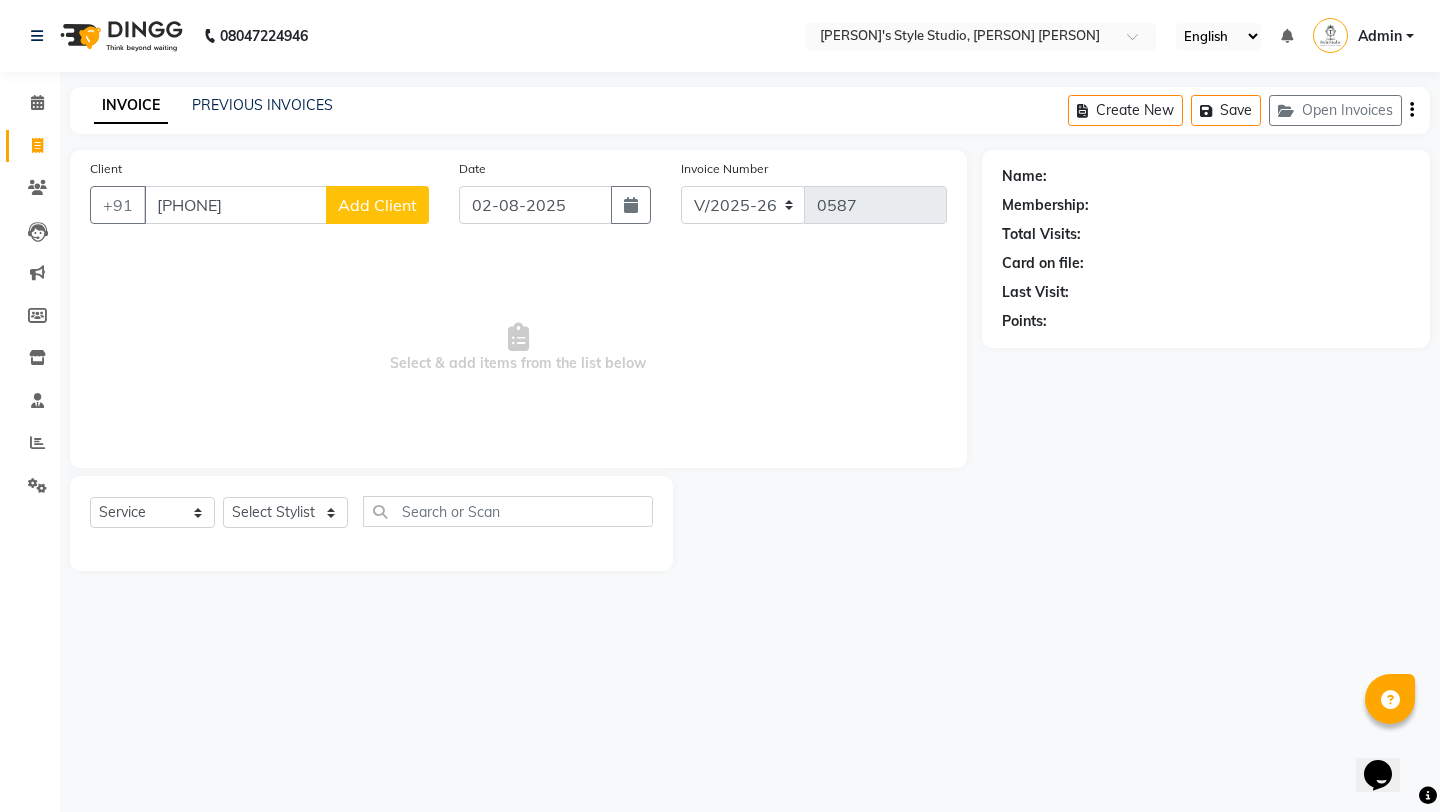 type on "[PHONE]" 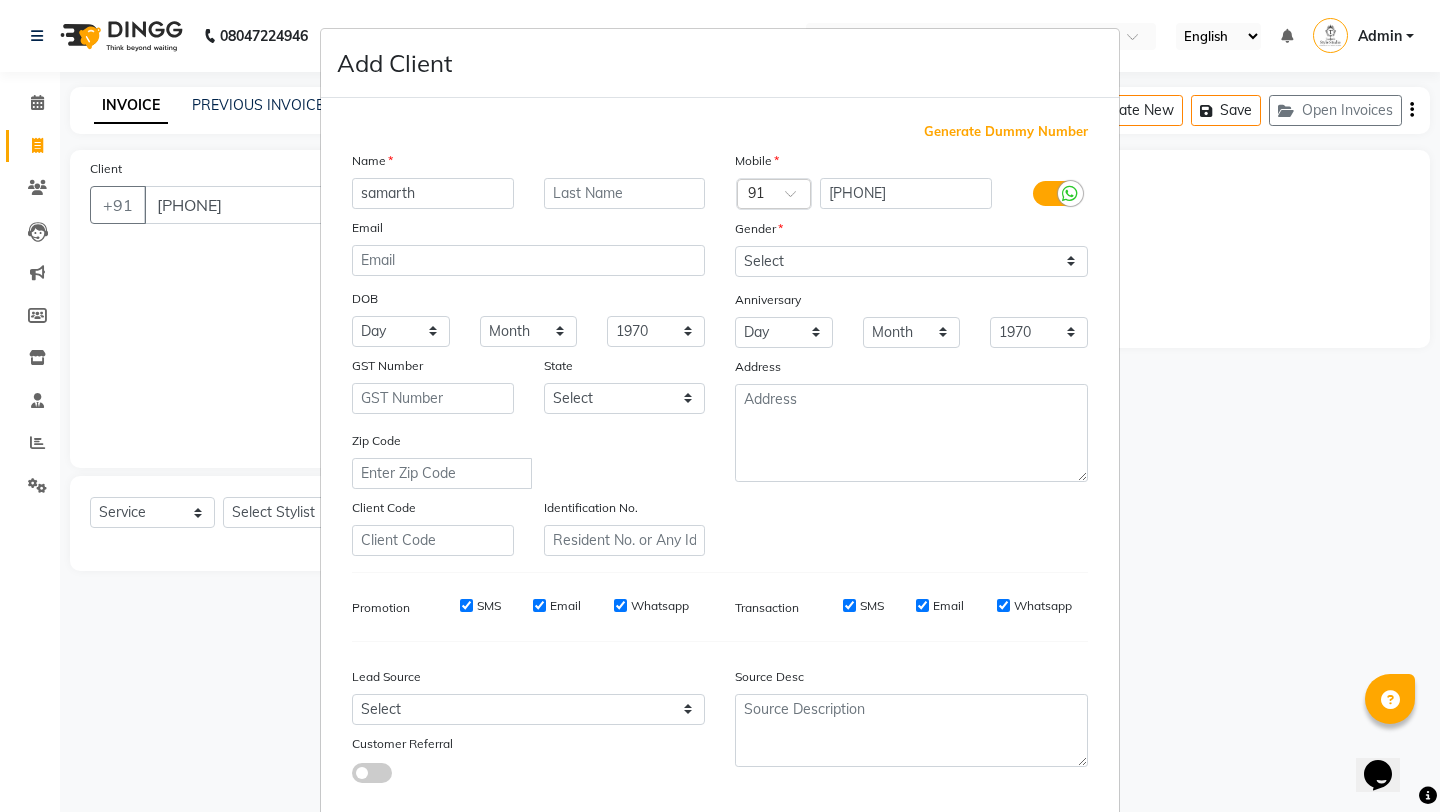 type on "samarth" 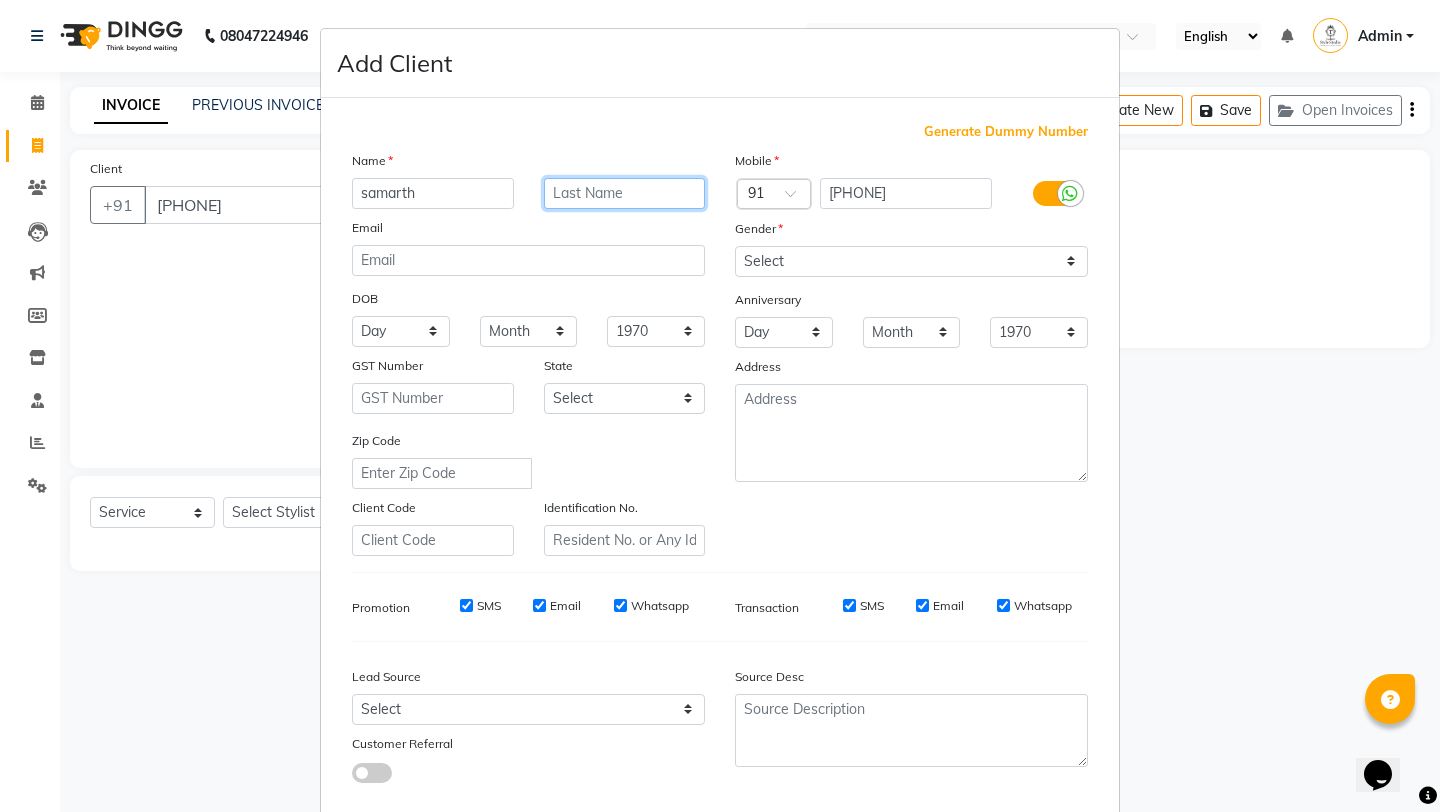 click at bounding box center (625, 193) 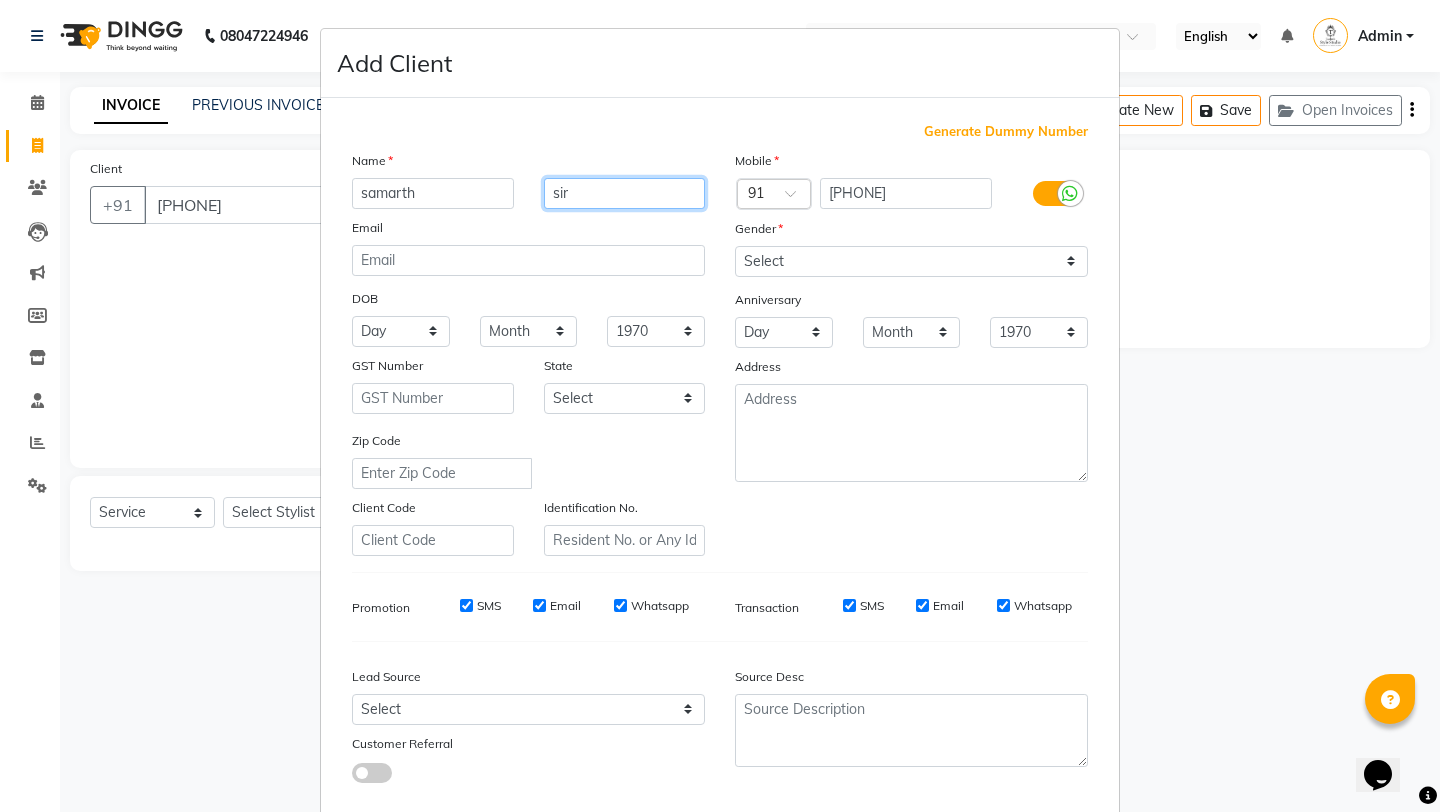 type on "sir" 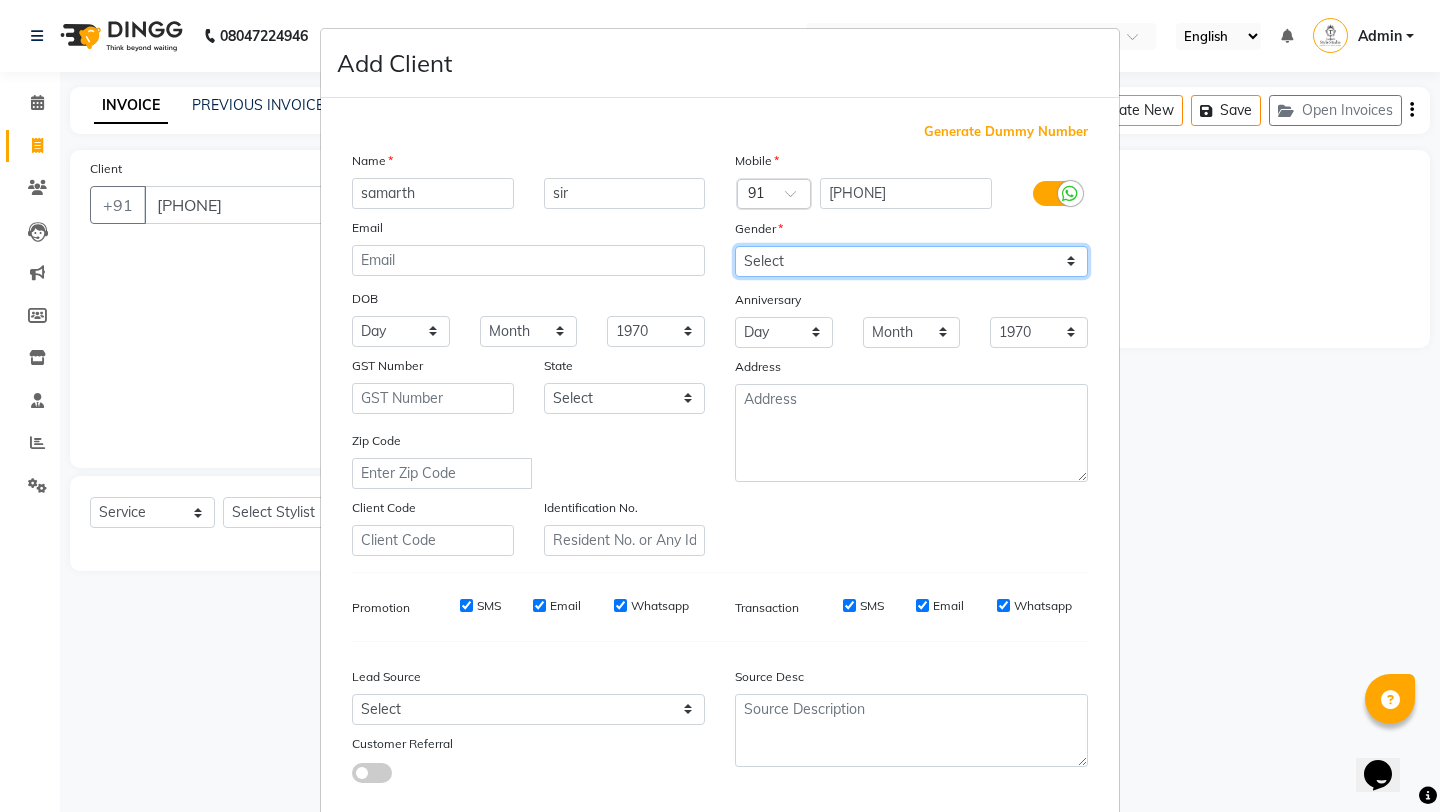 click on "Select Male Female Other Prefer Not To Say" at bounding box center (911, 261) 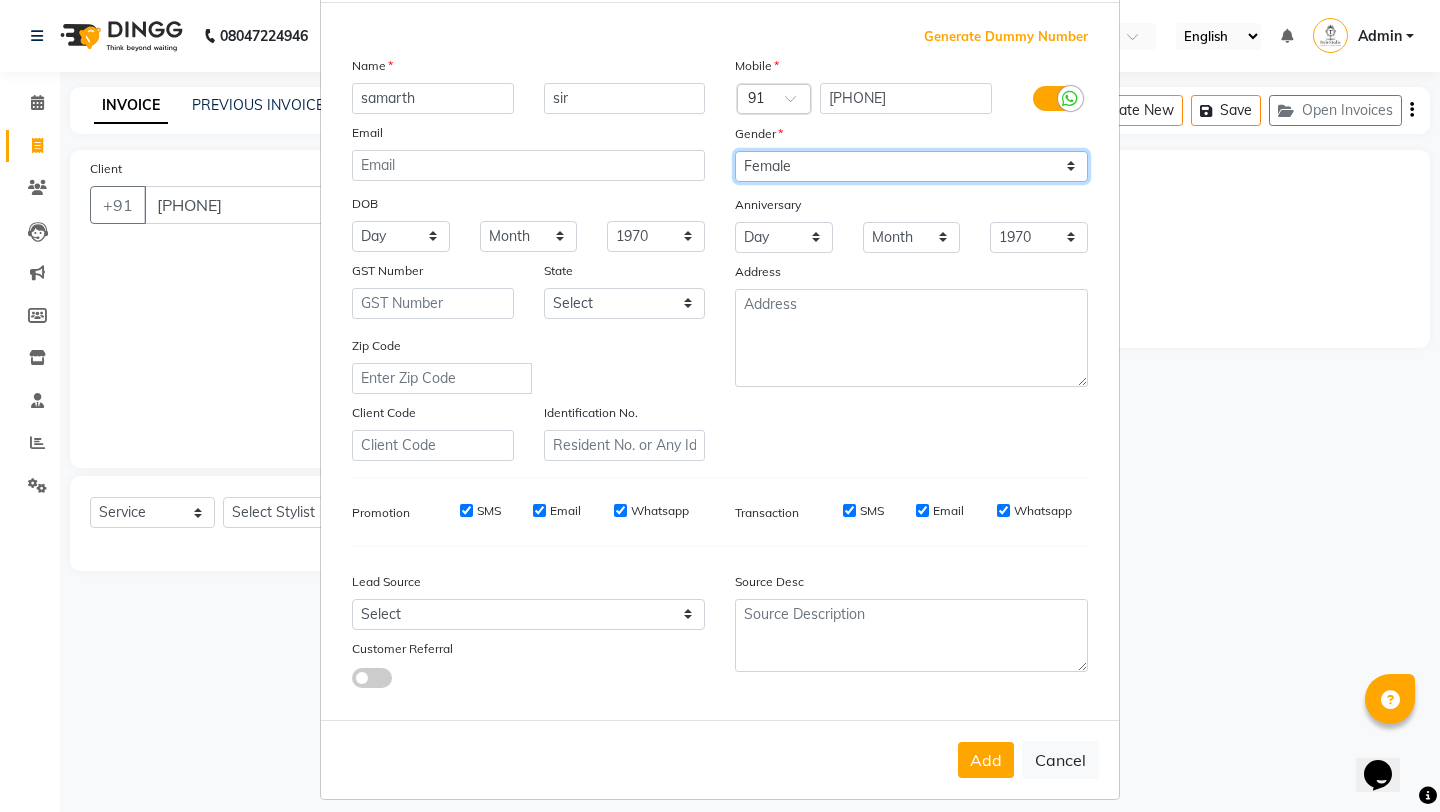 scroll, scrollTop: 111, scrollLeft: 0, axis: vertical 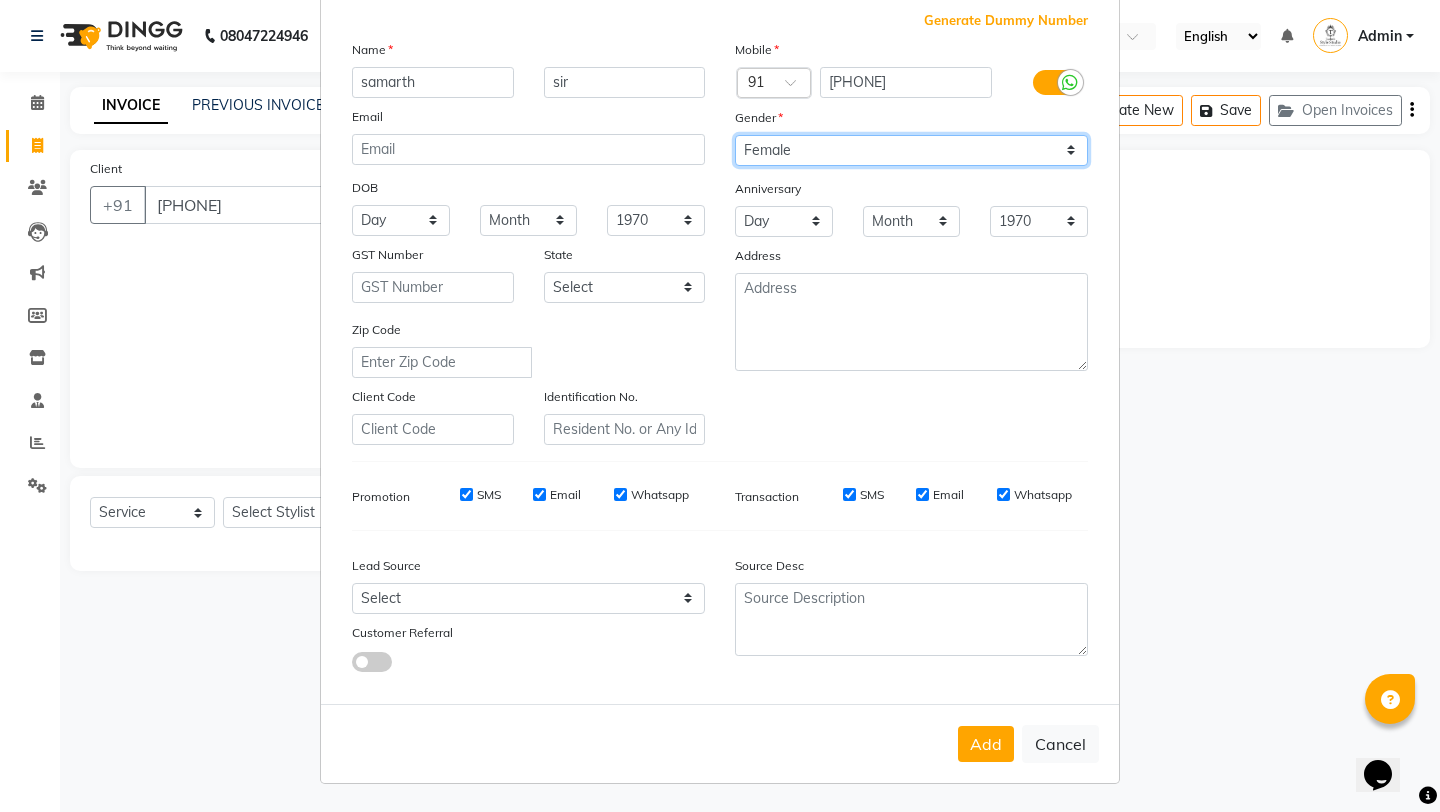 click on "Select Male Female Other Prefer Not To Say" at bounding box center [911, 150] 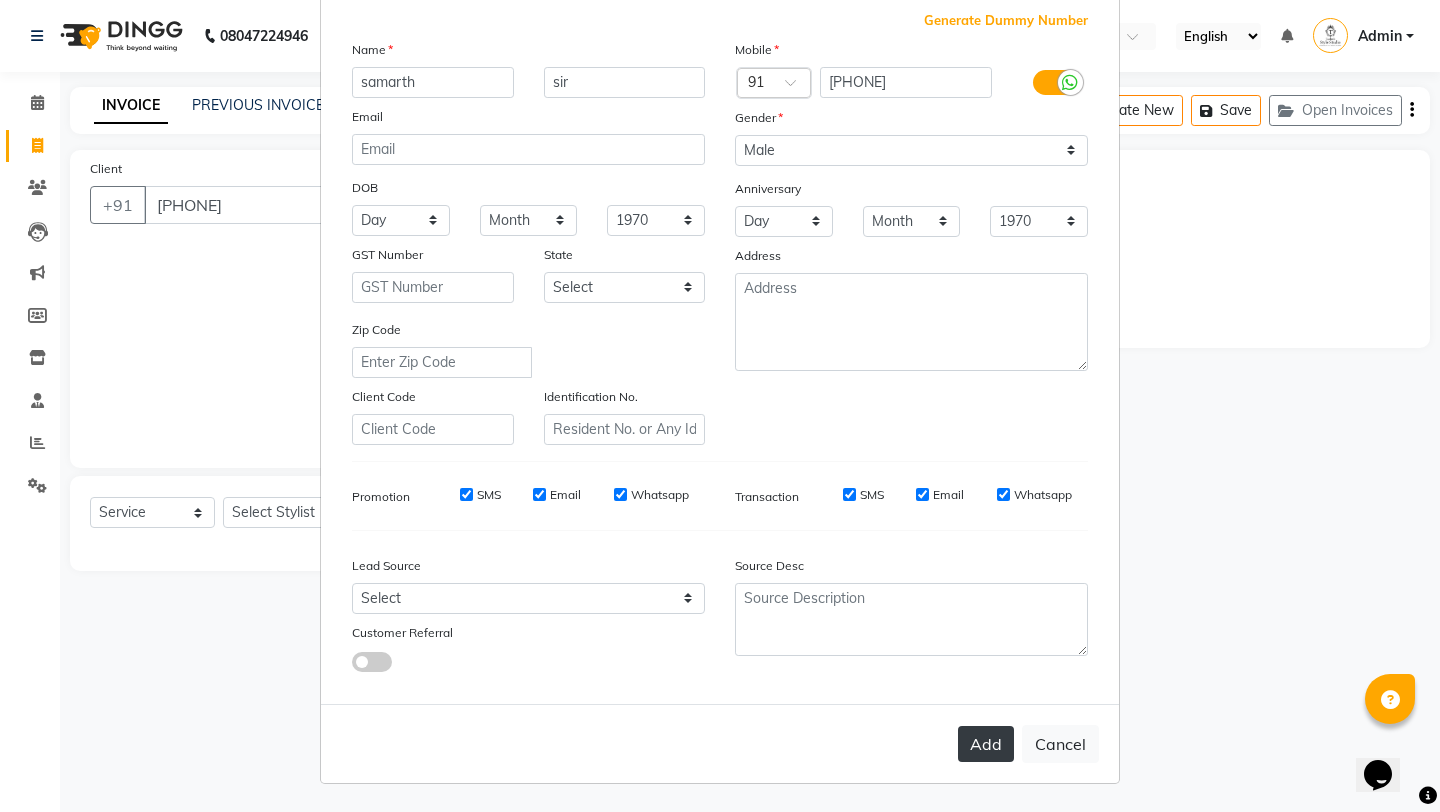 click on "Add" at bounding box center (986, 744) 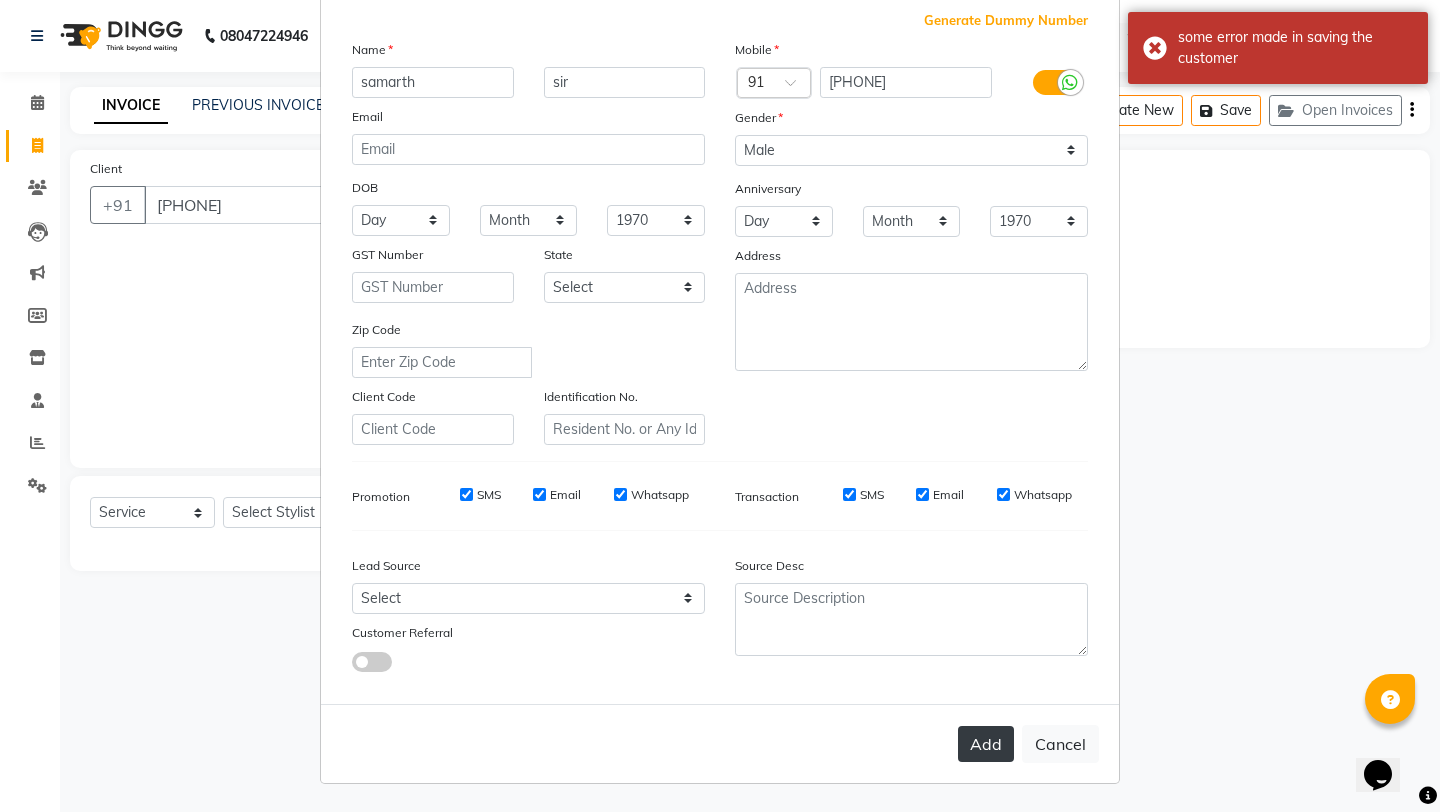 click on "Add" at bounding box center (986, 744) 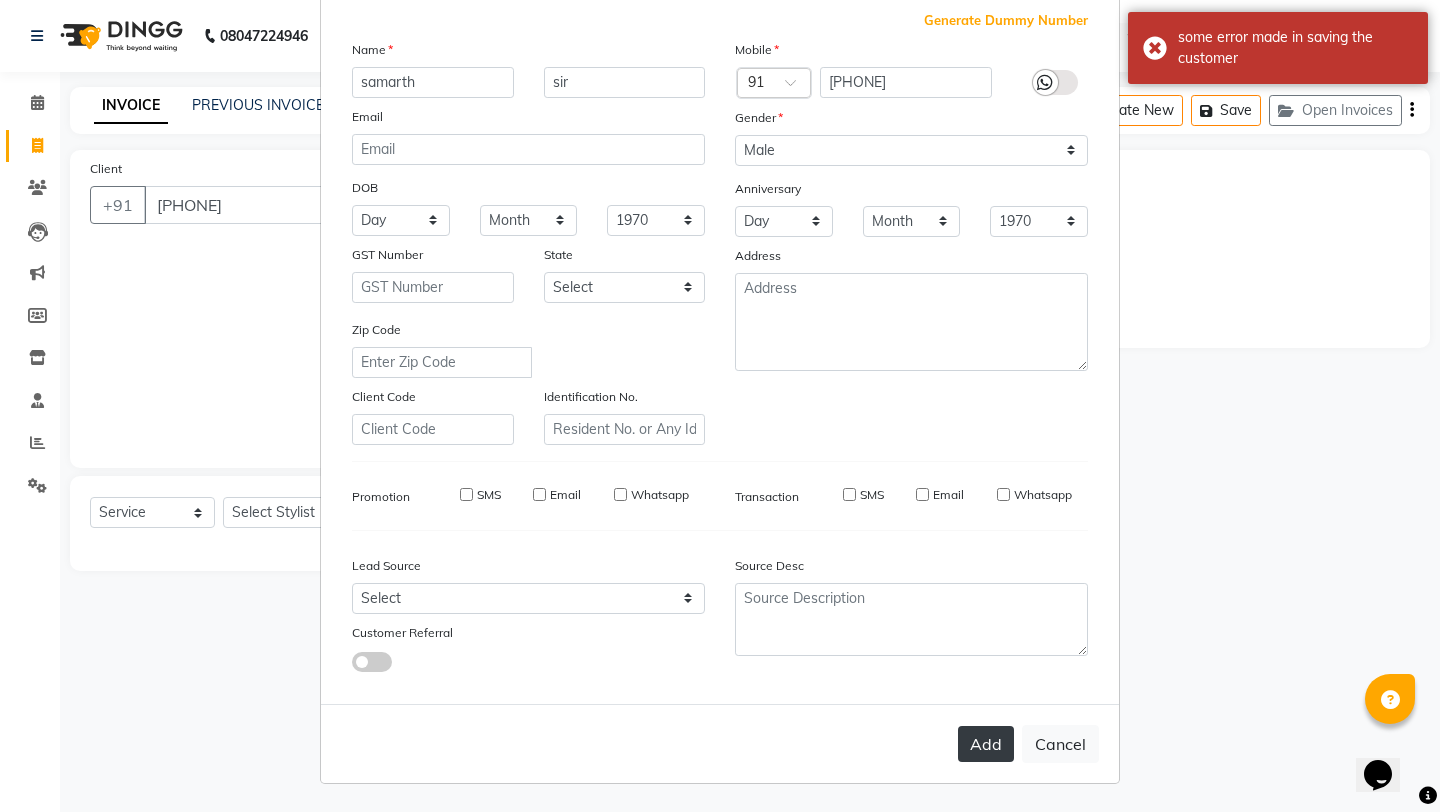 type 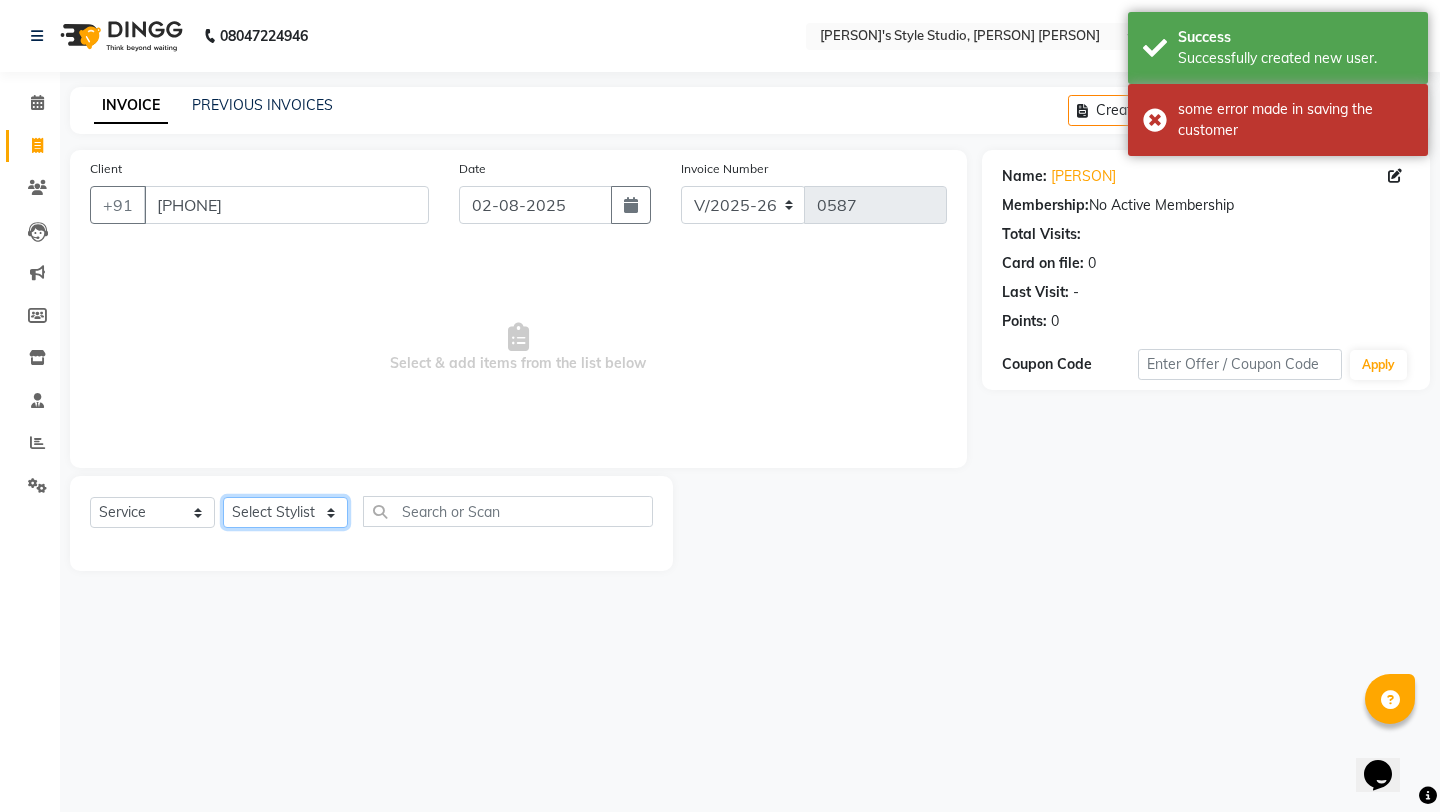 click on "Select Stylist Arpita  AUNTY  bandana manoj Prajul sahil SARITA  shivraj  style studio" 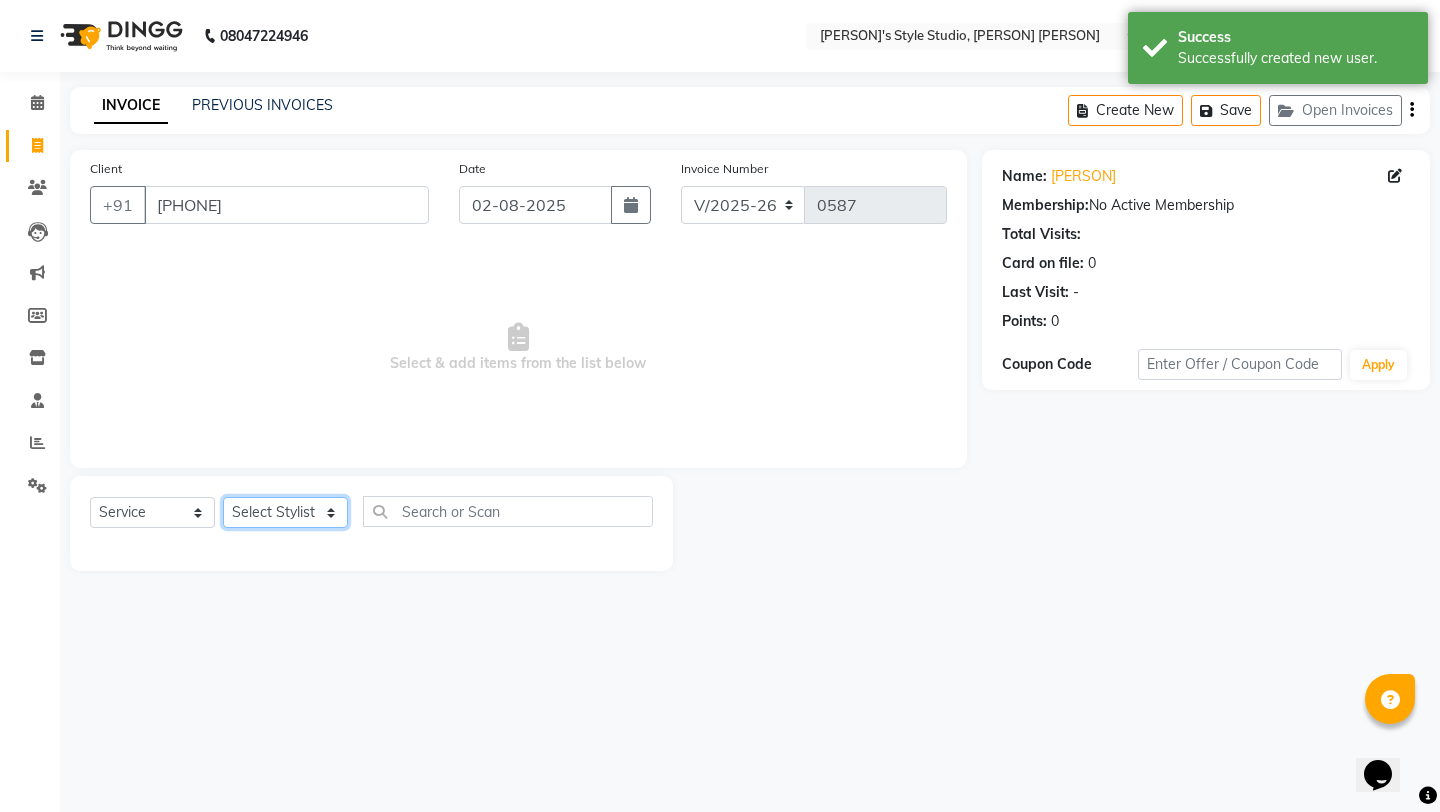 select on "75874" 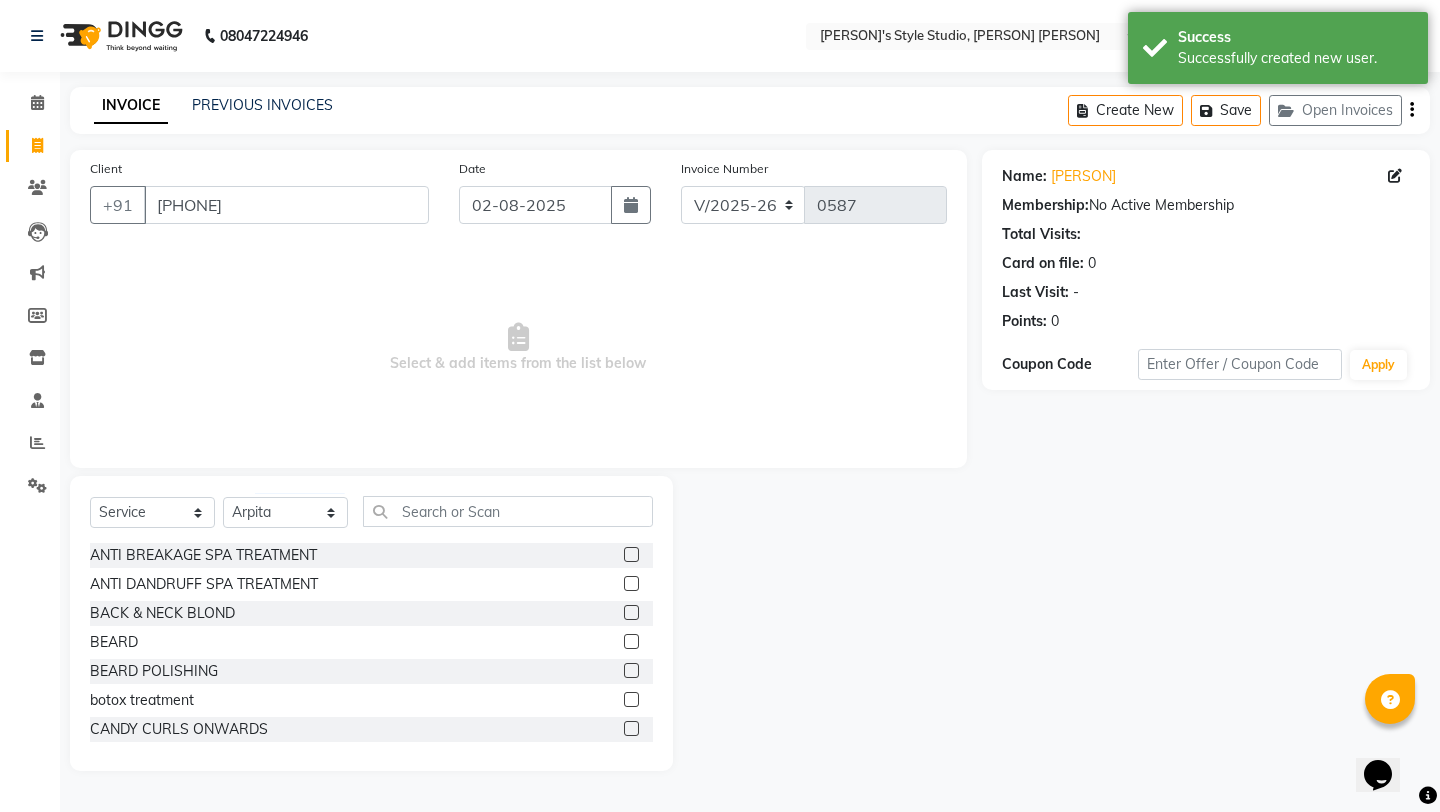 click 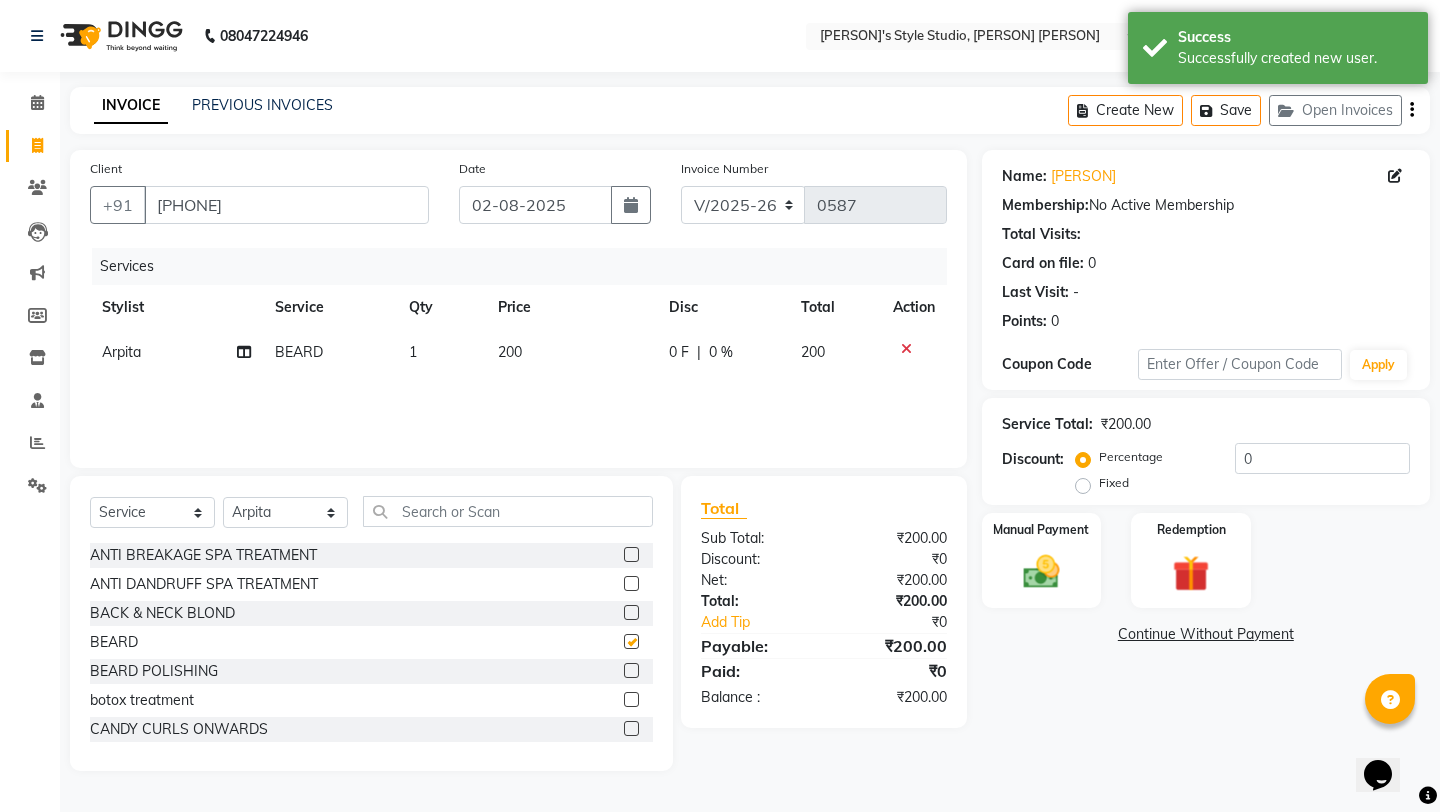 checkbox on "false" 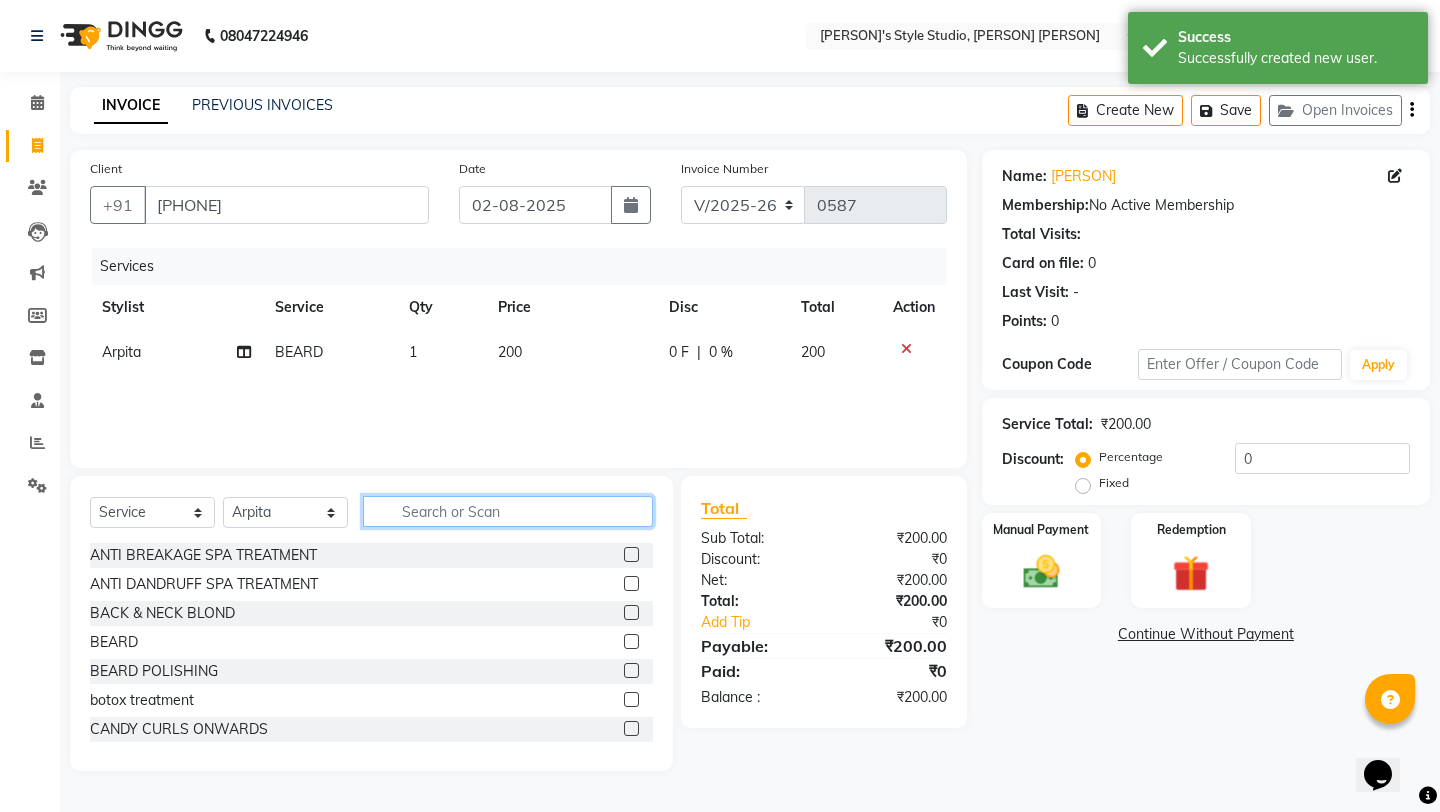 click 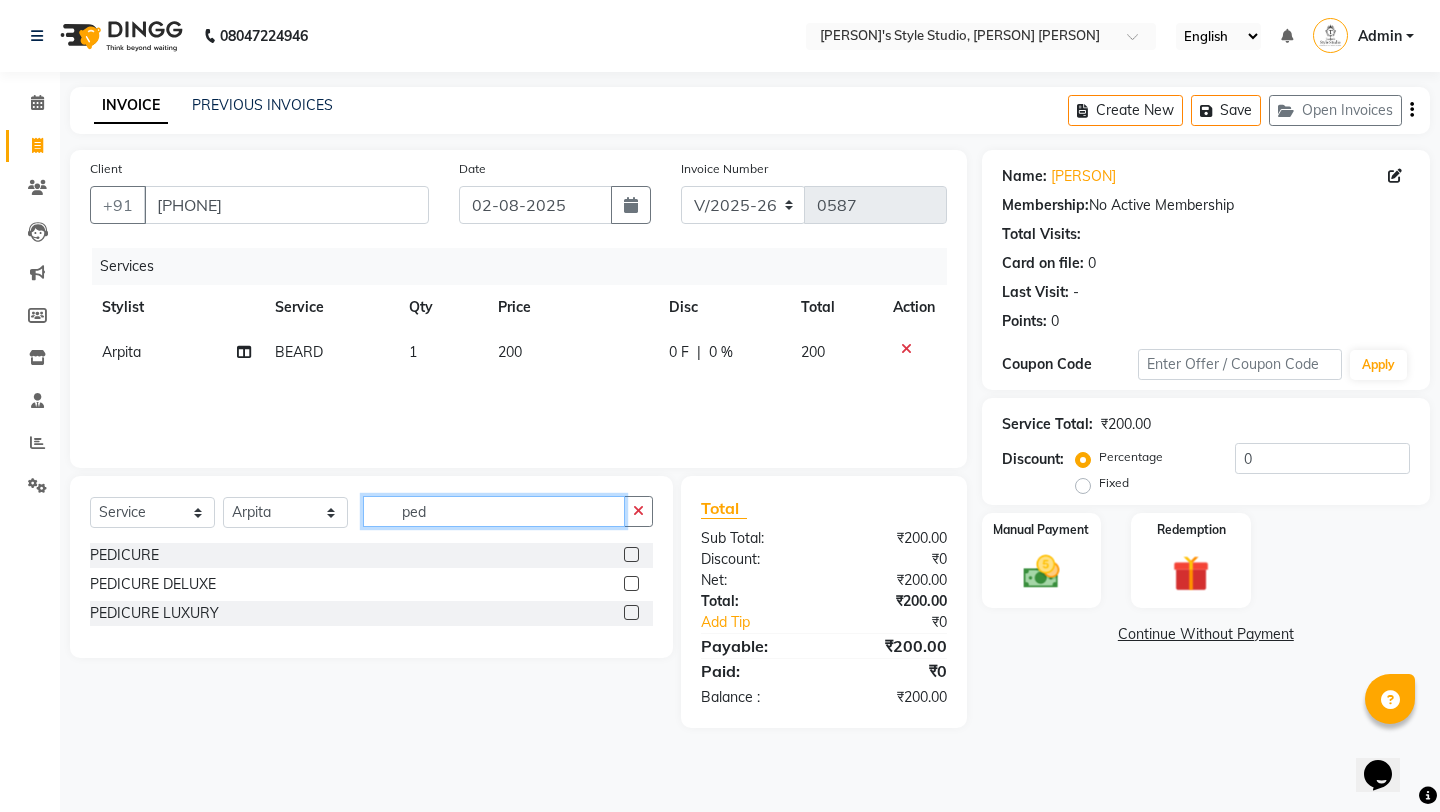 type on "ped" 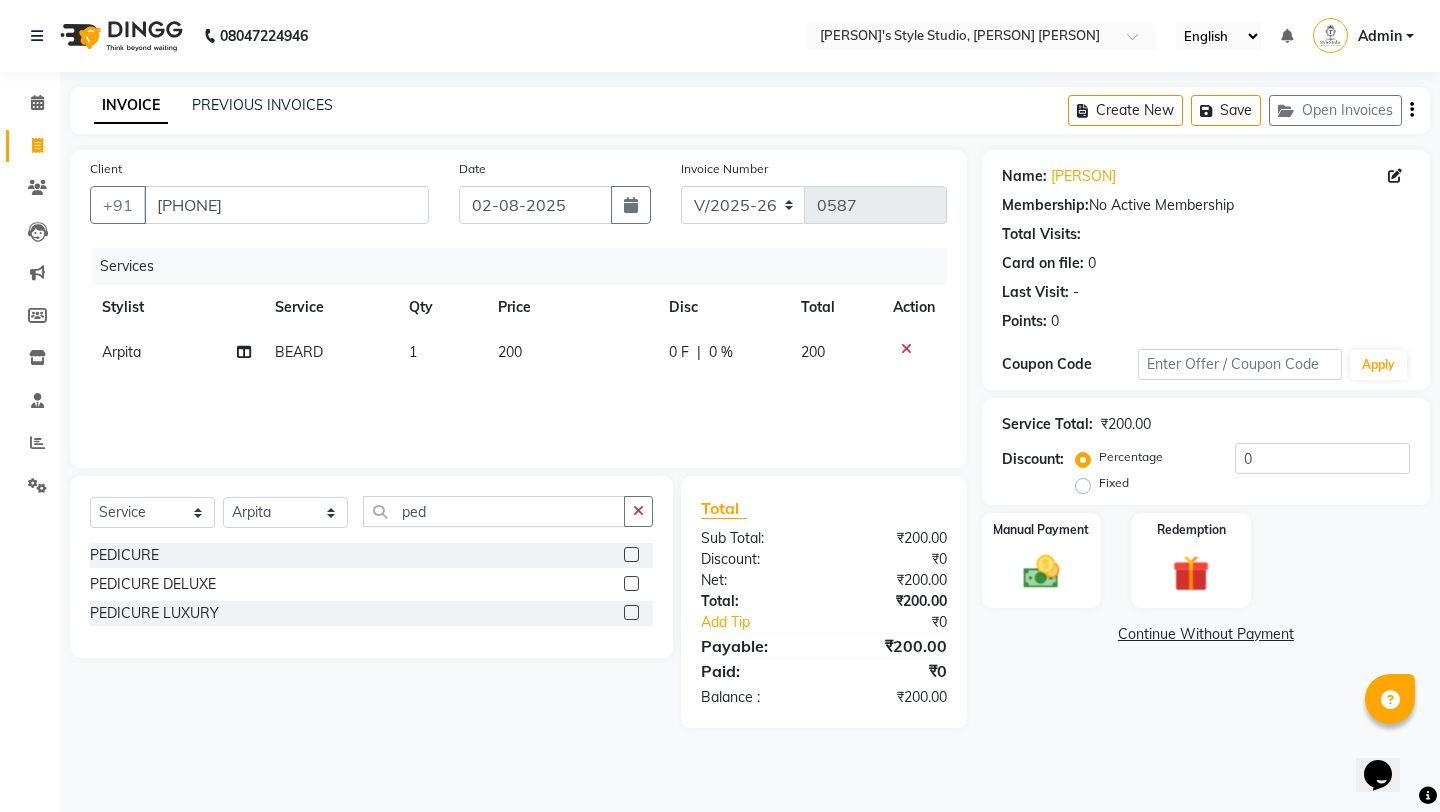 click 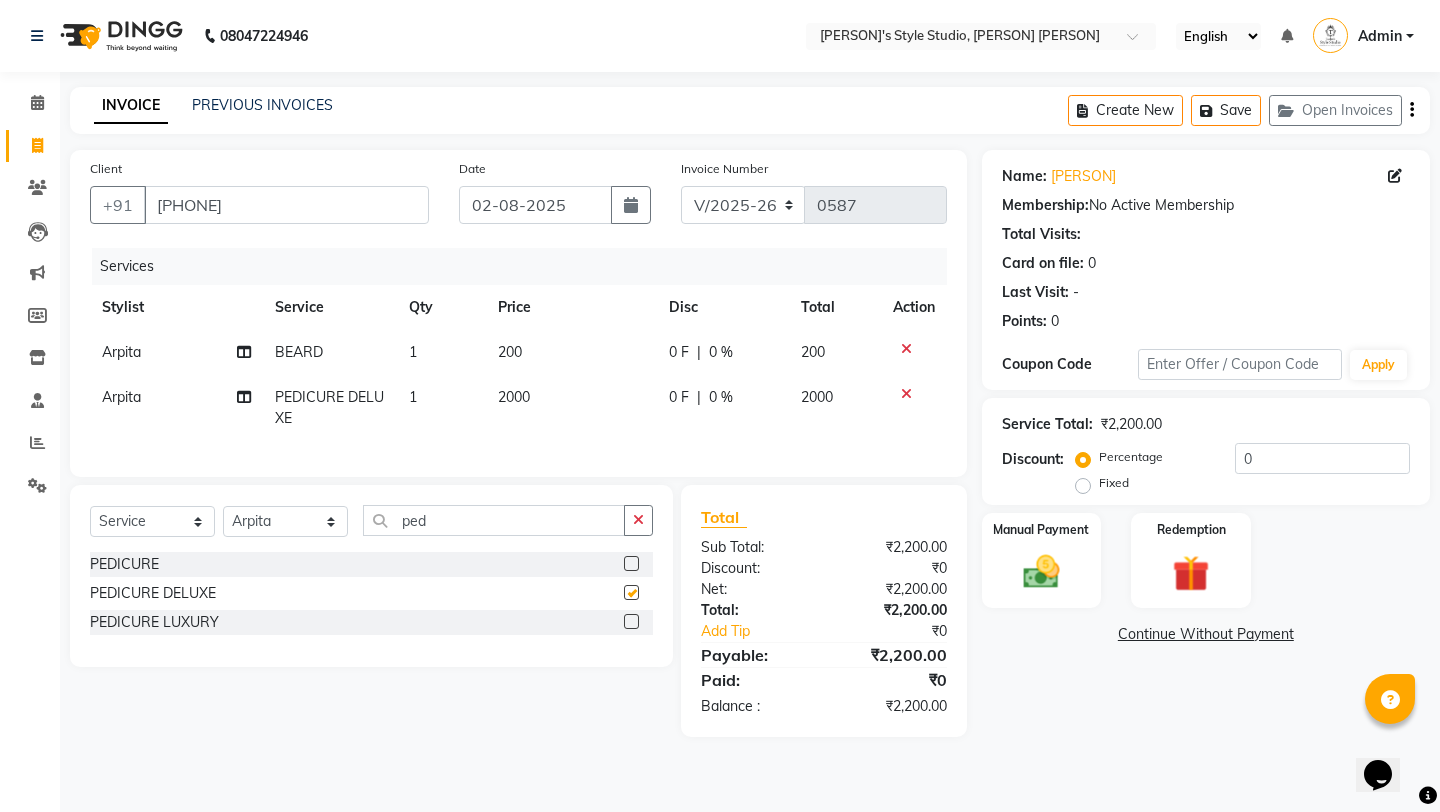 checkbox on "false" 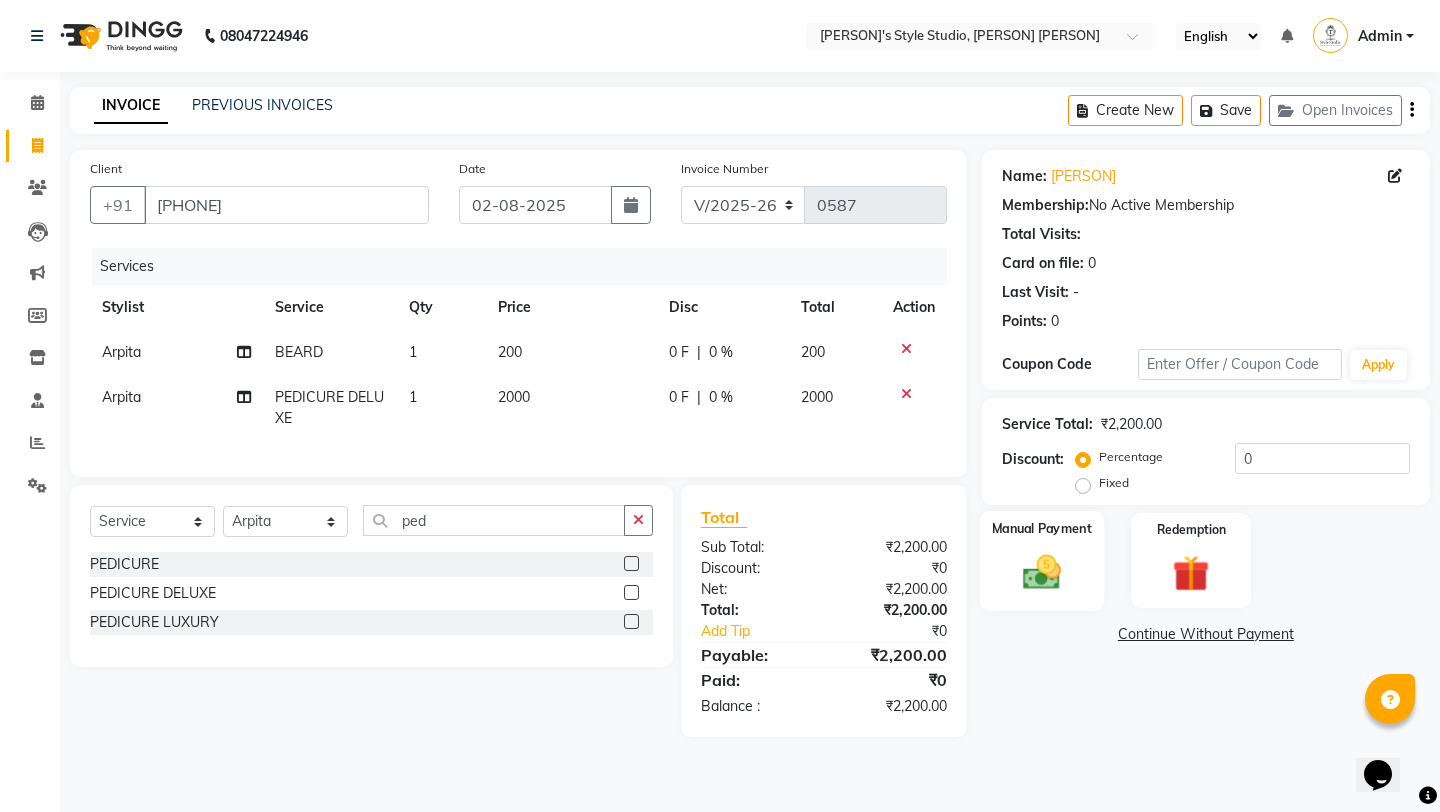 click on "Manual Payment" 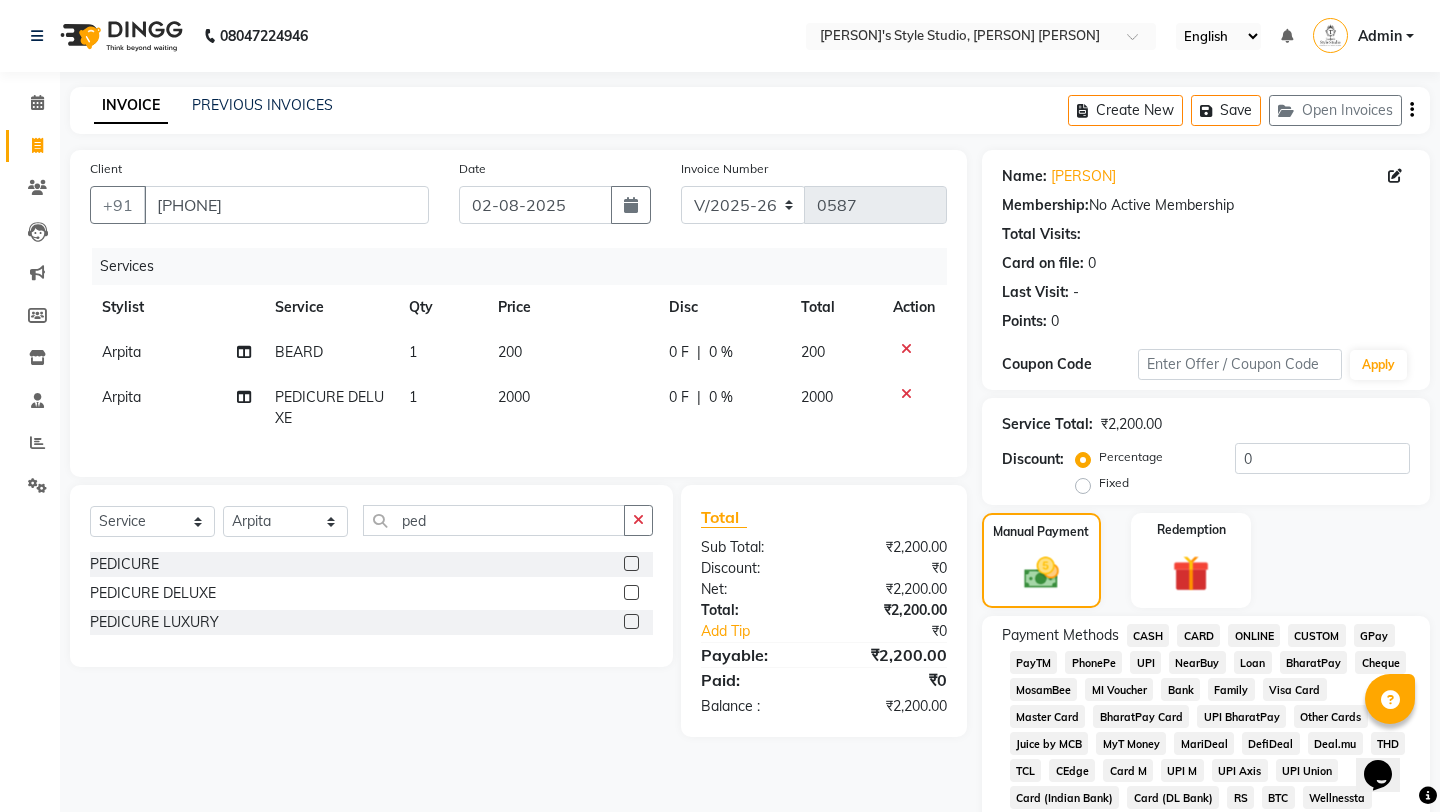 click on "UPI" 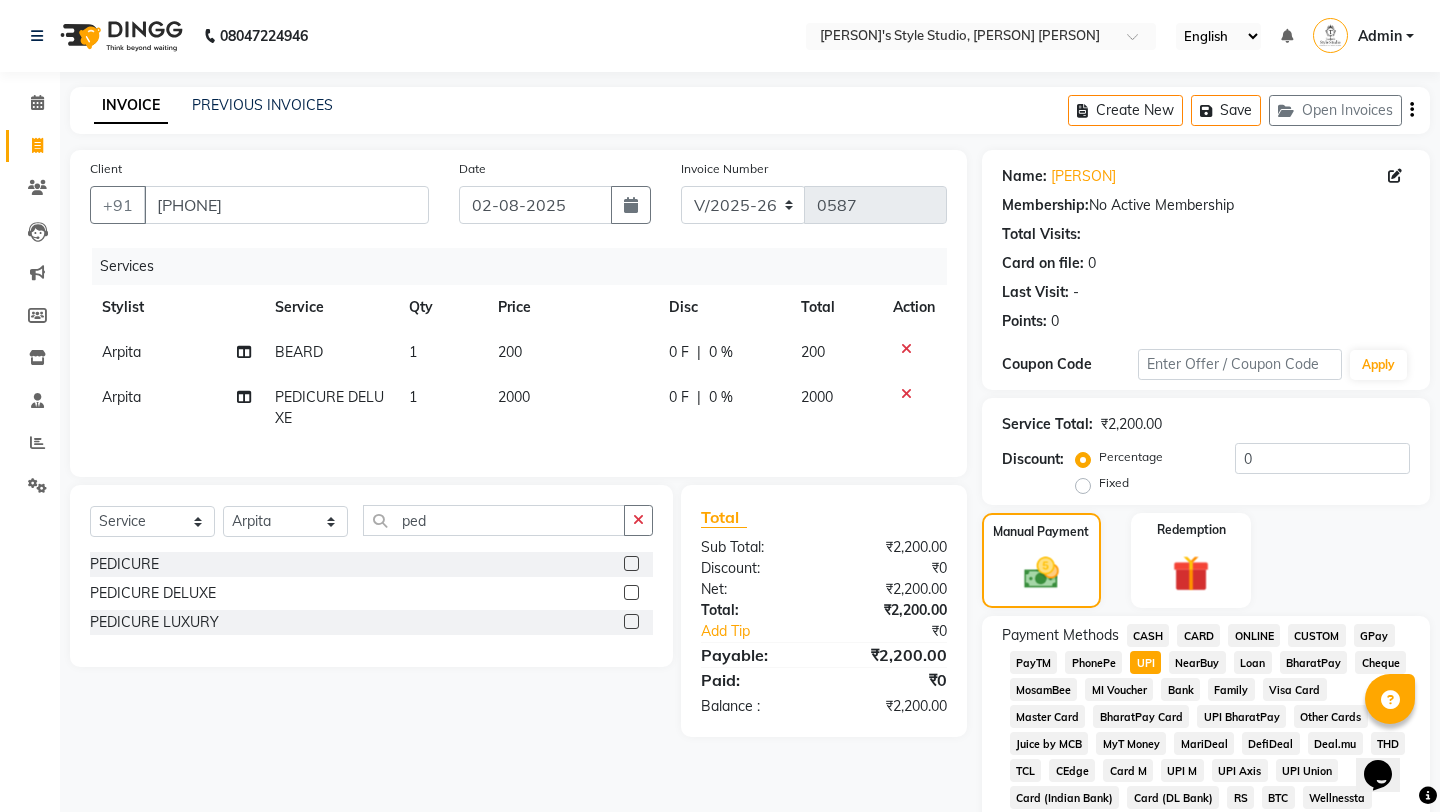 scroll, scrollTop: 645, scrollLeft: 0, axis: vertical 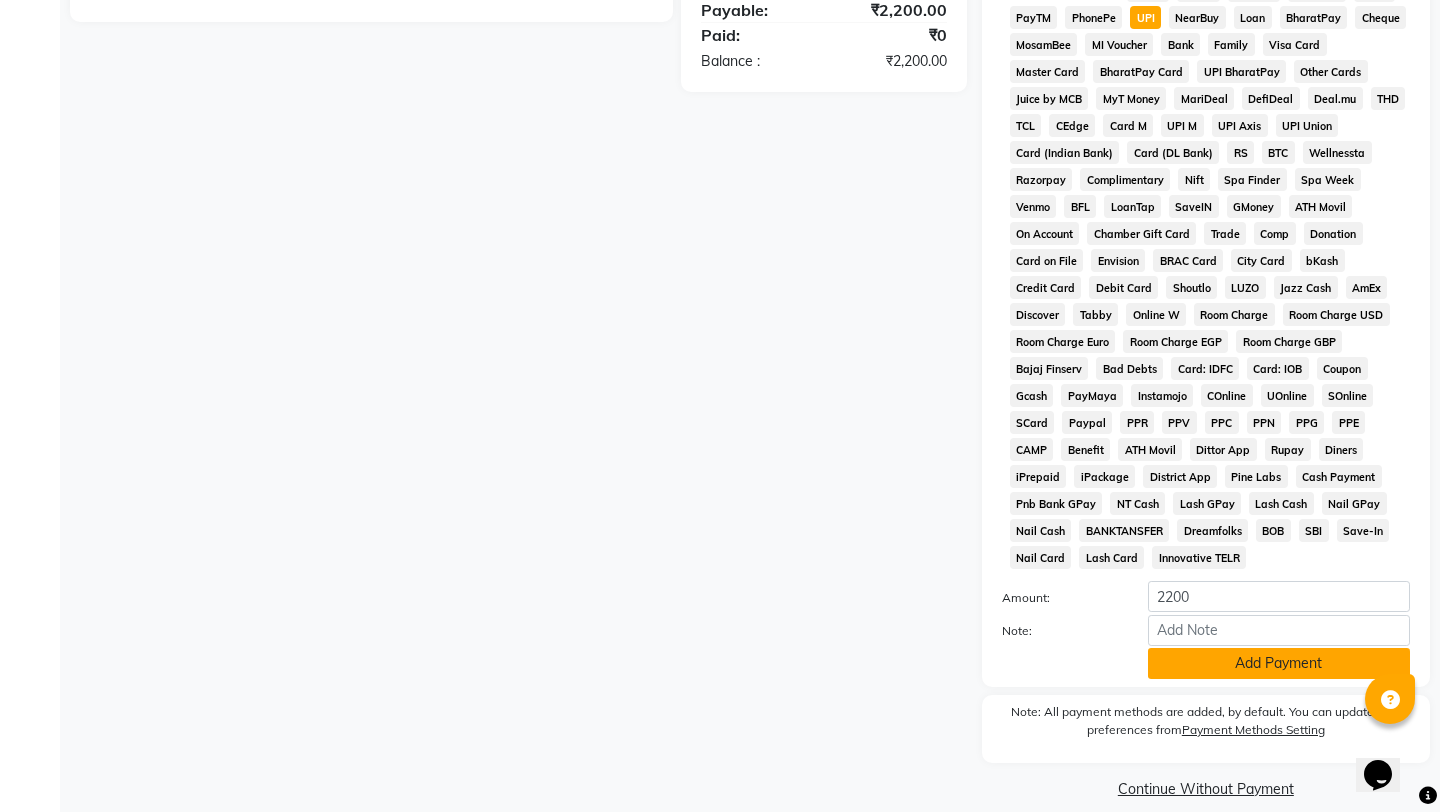click on "Add Payment" 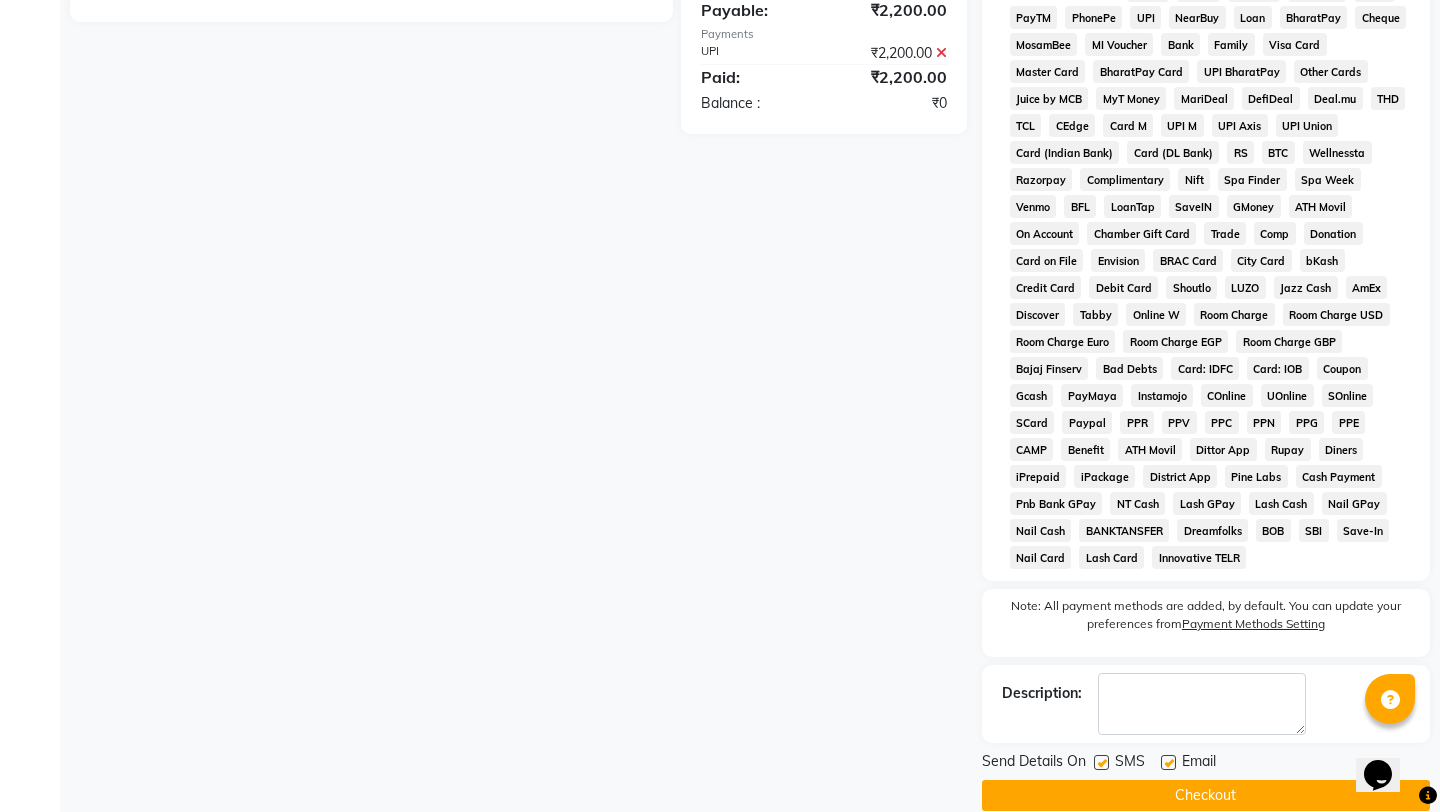 click 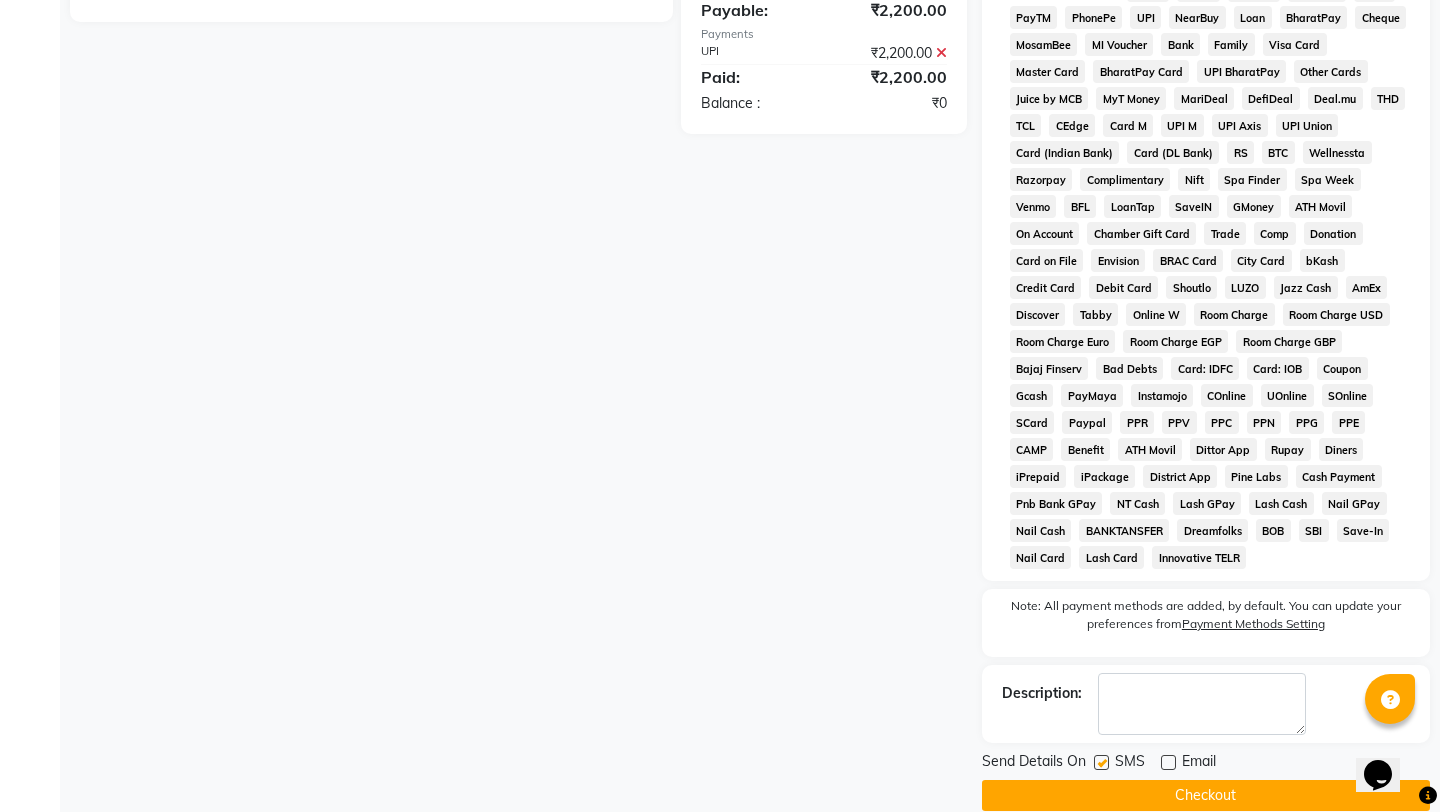 click 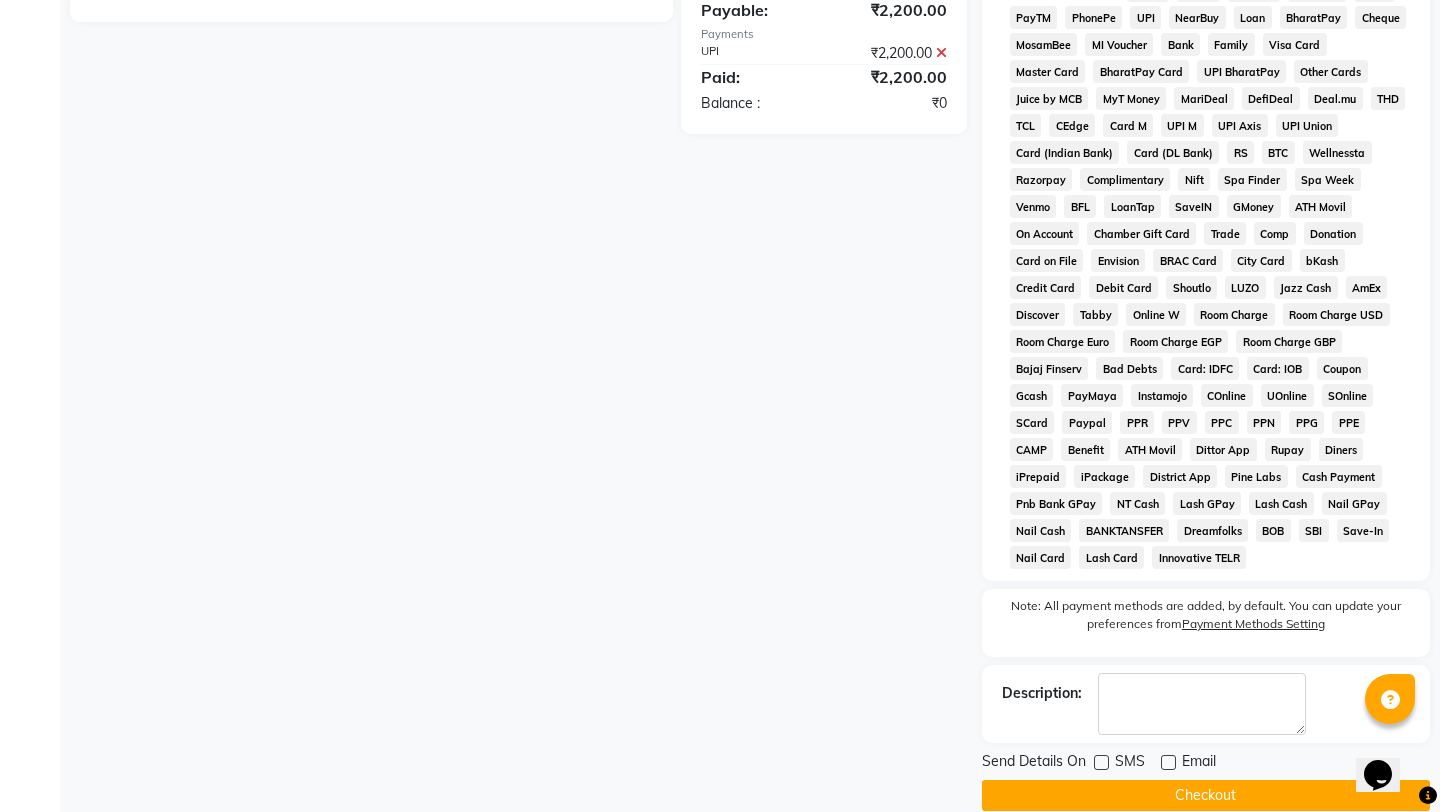 click on "Checkout" 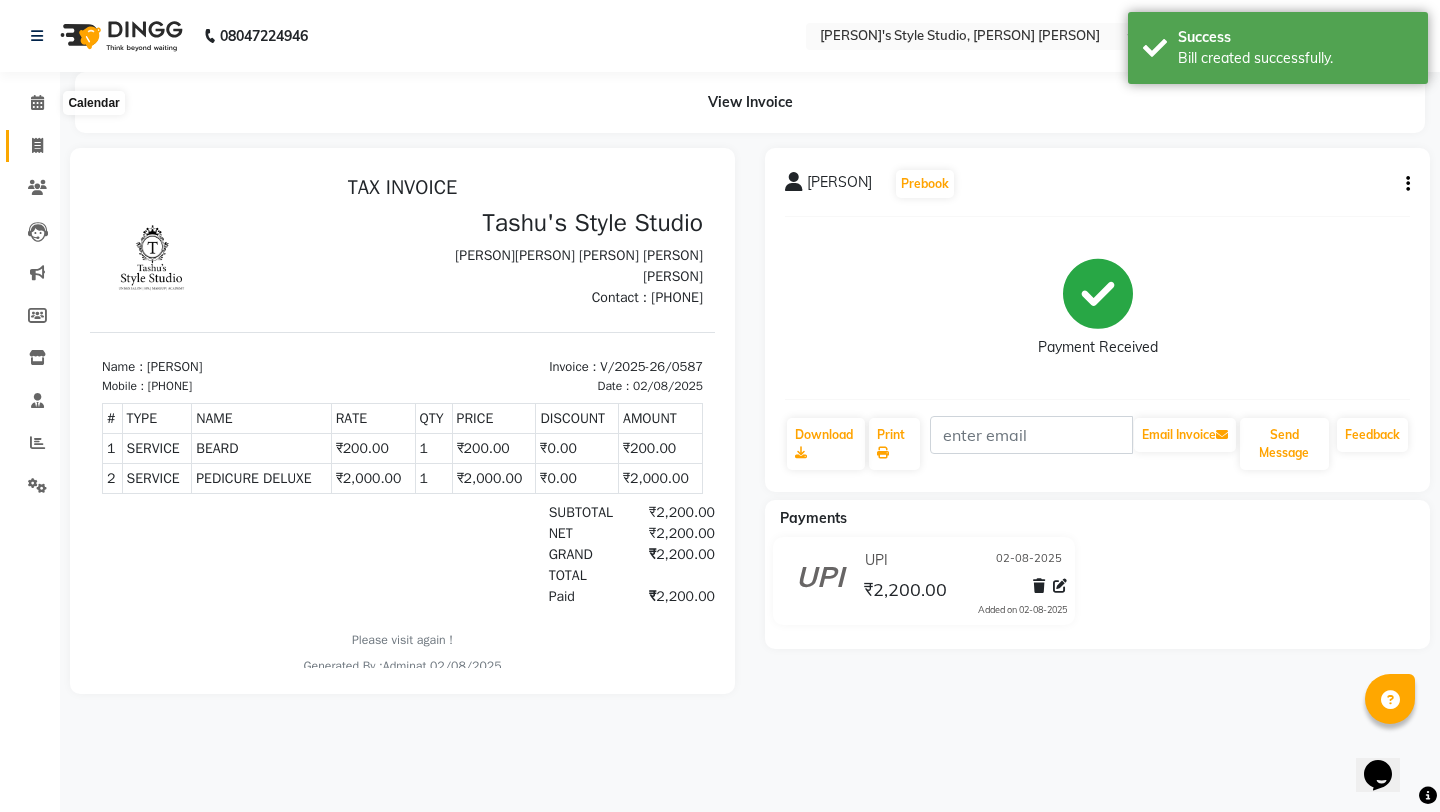scroll, scrollTop: 0, scrollLeft: 0, axis: both 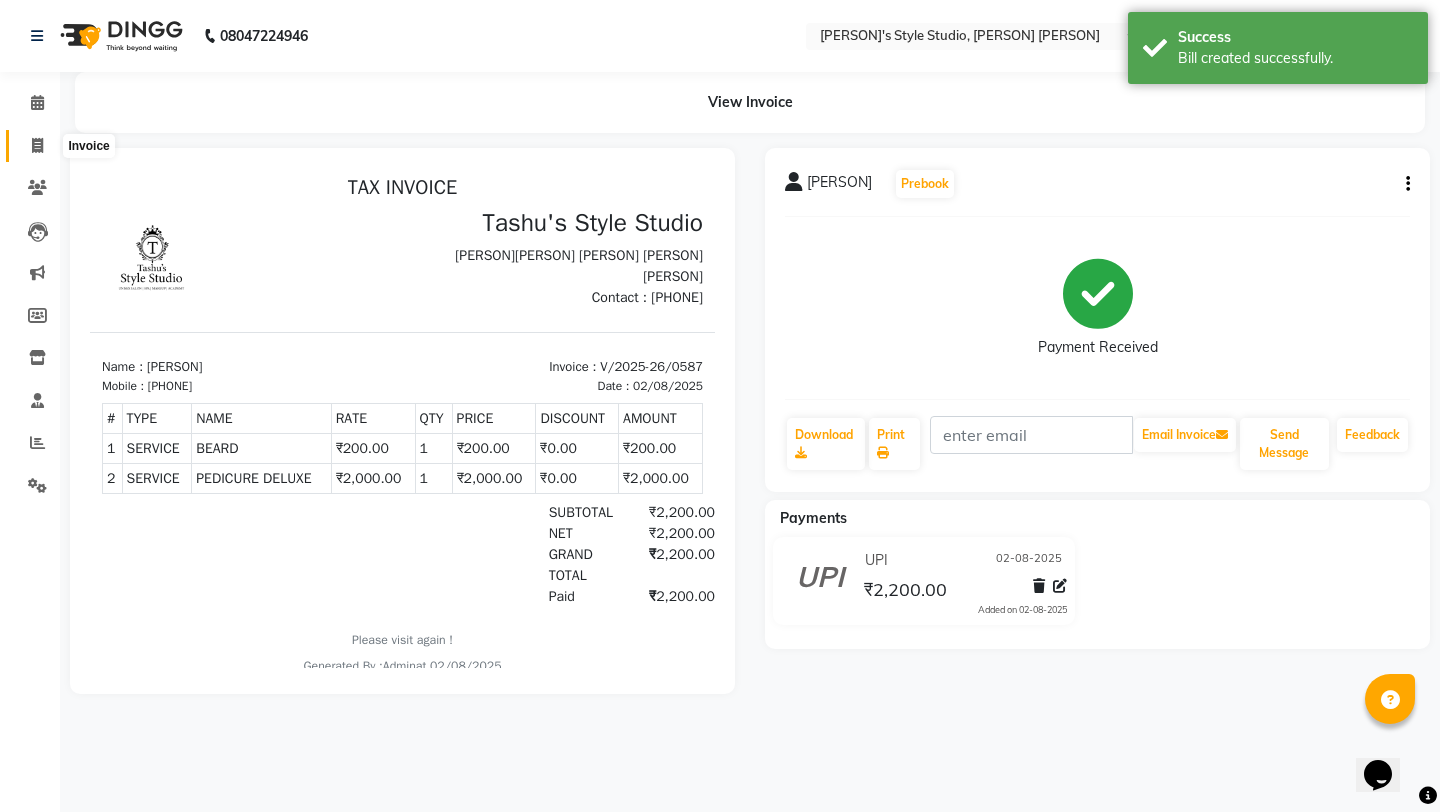 click 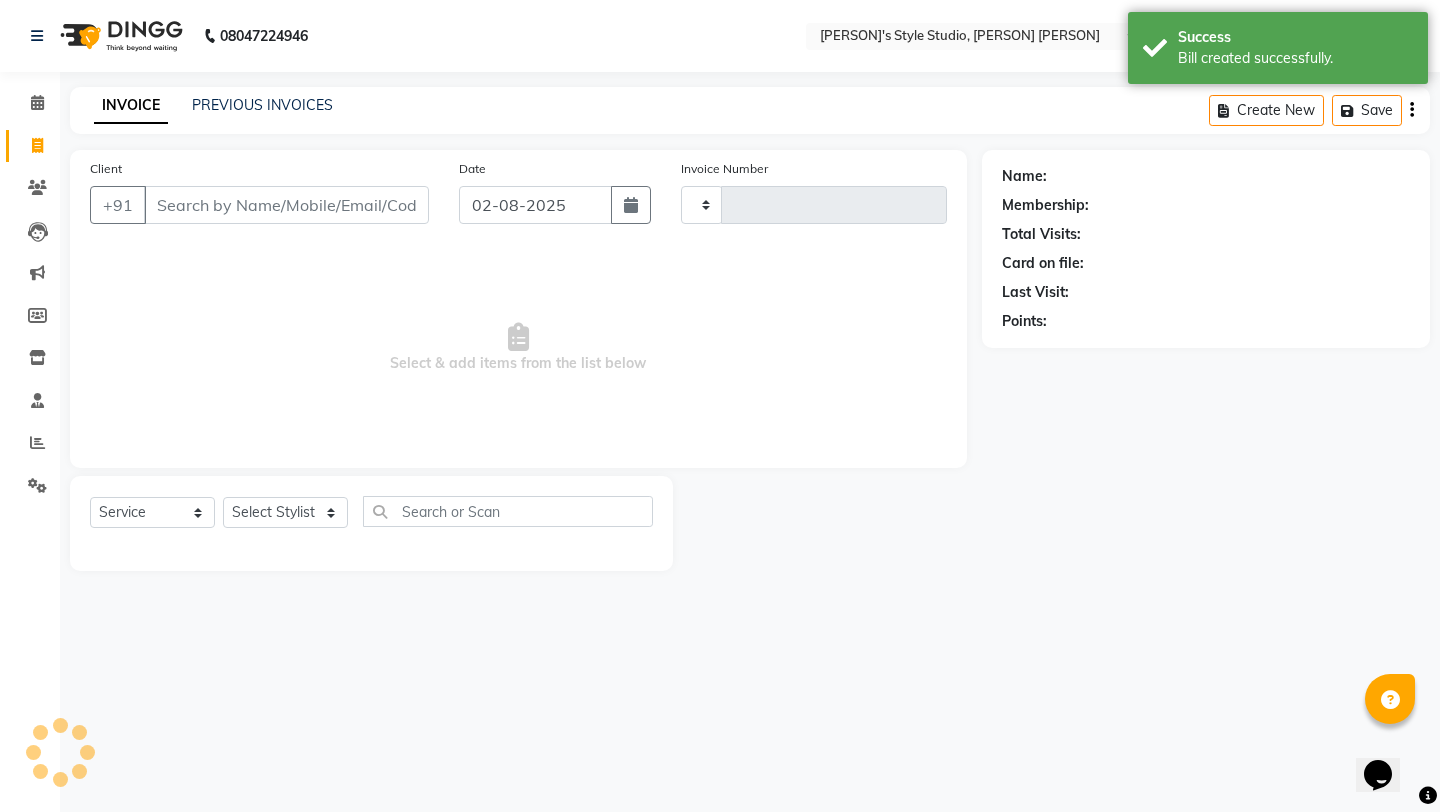 type on "0588" 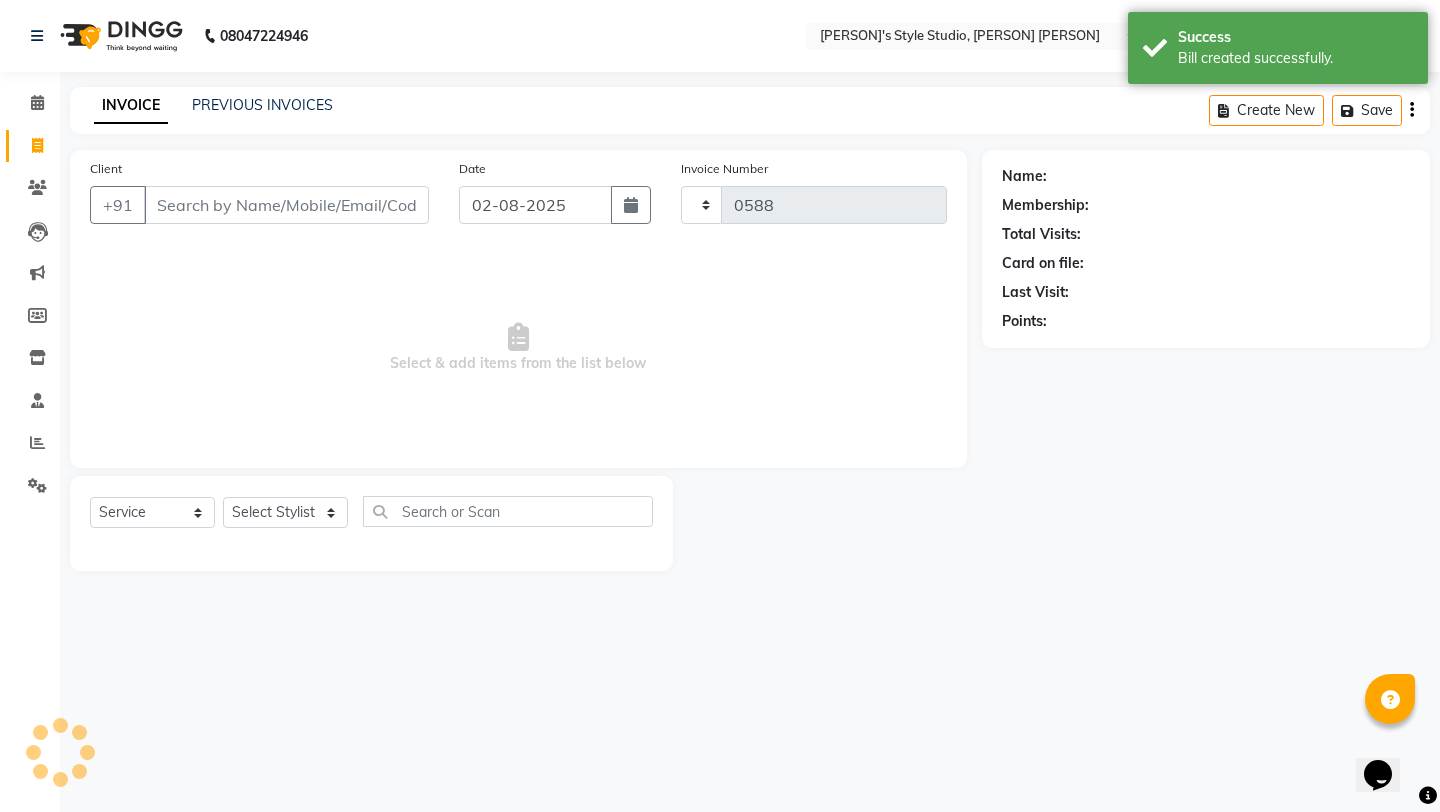 select on "5375" 